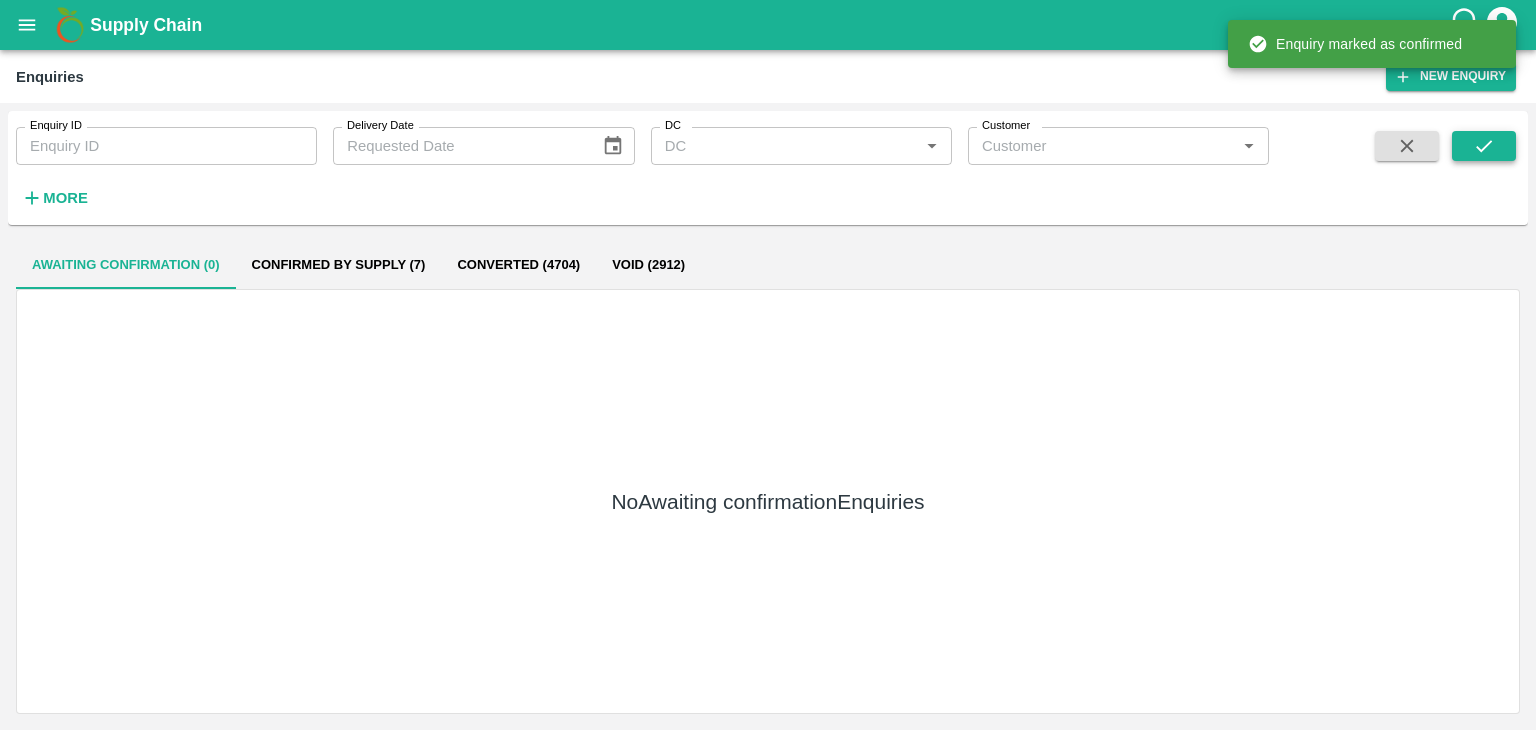 scroll, scrollTop: 0, scrollLeft: 0, axis: both 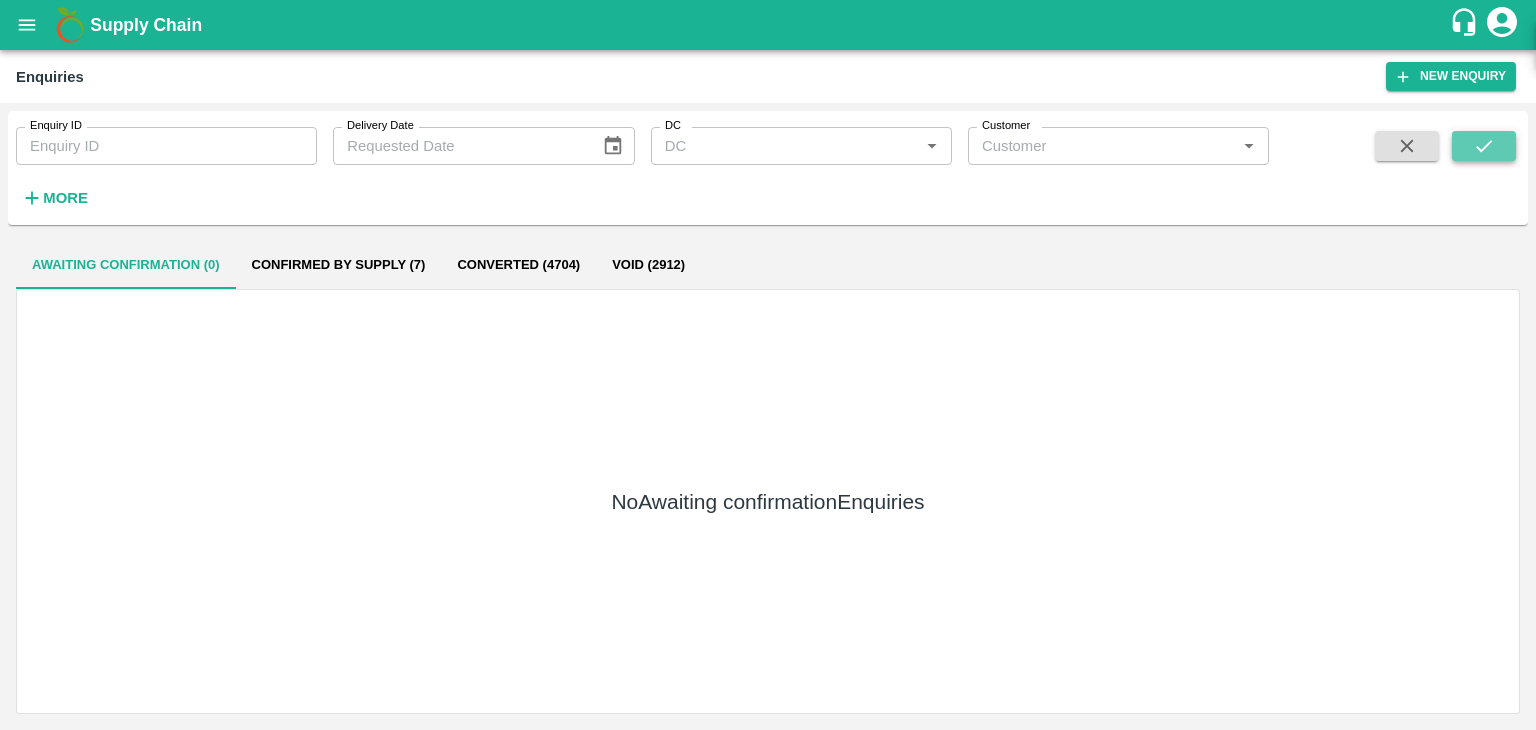 click at bounding box center (1484, 146) 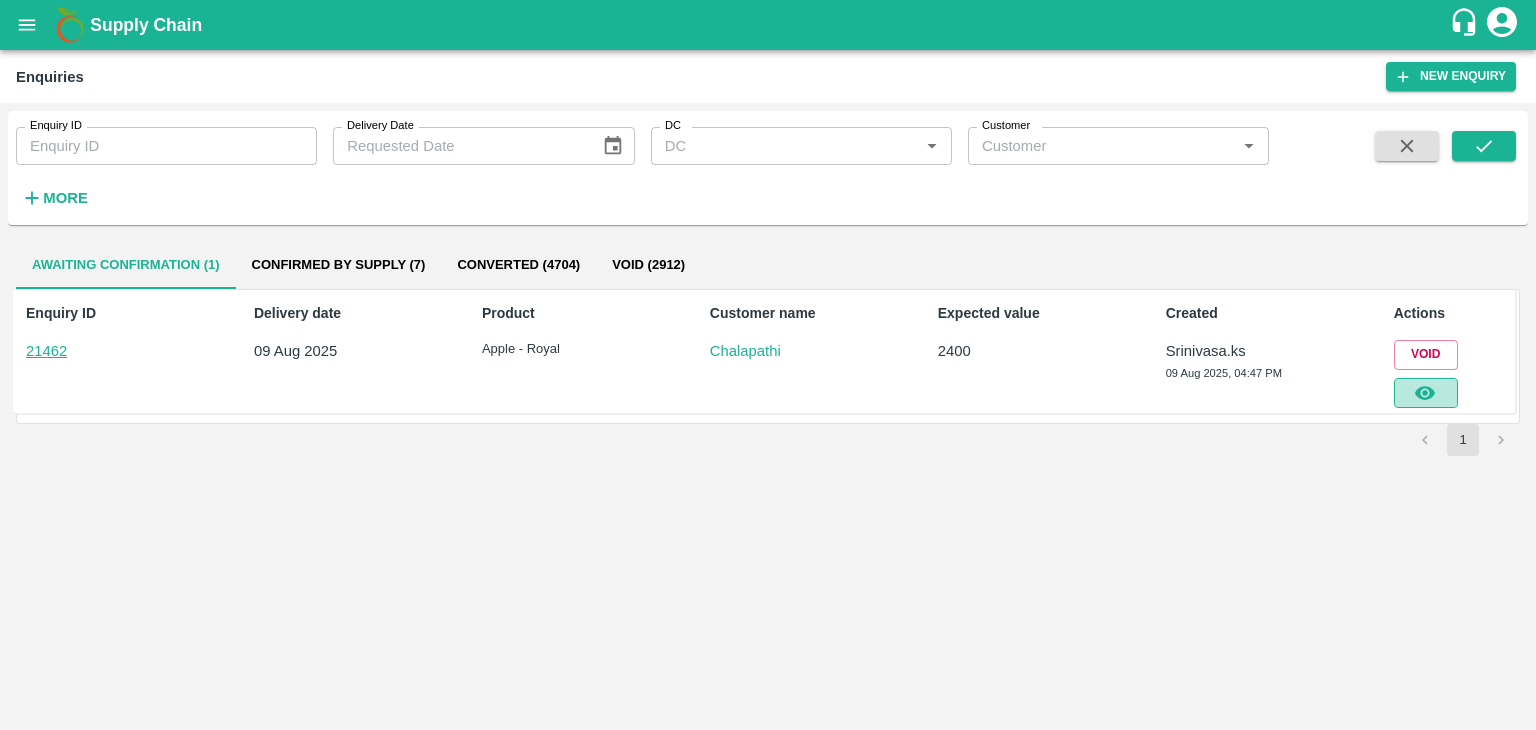 click at bounding box center (1426, 393) 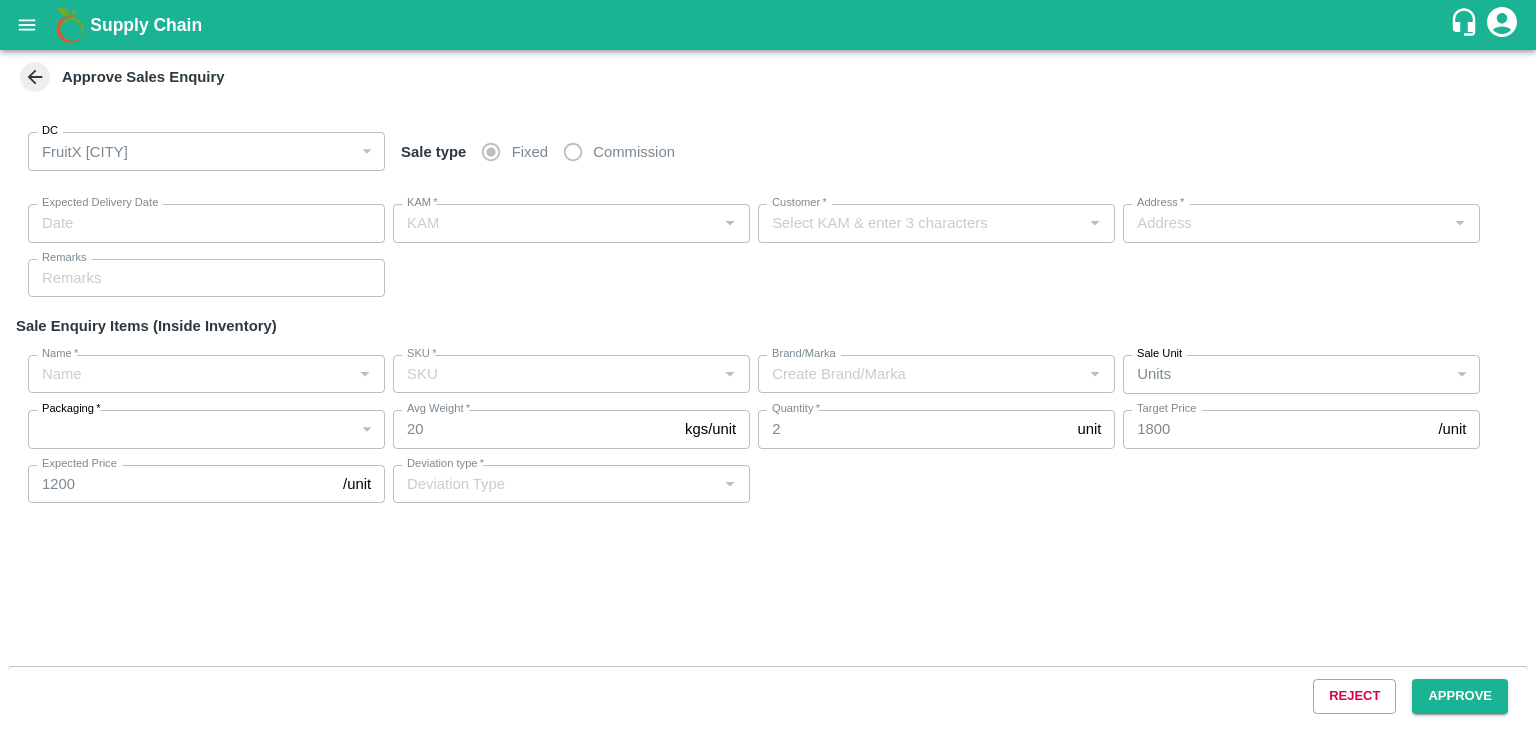 type on "09/08/2025 04:55 PM" 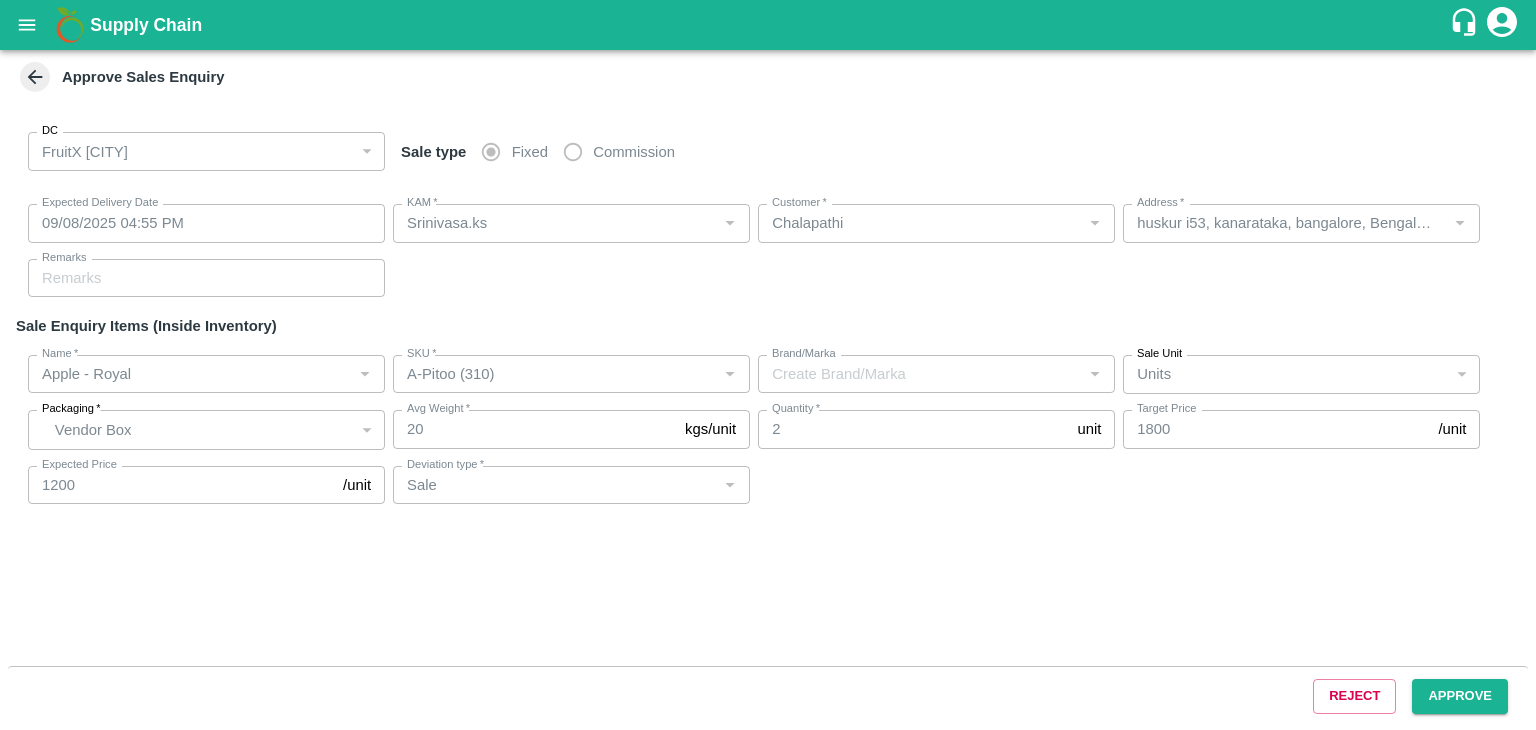 click on "Reject Approve" at bounding box center (768, 696) 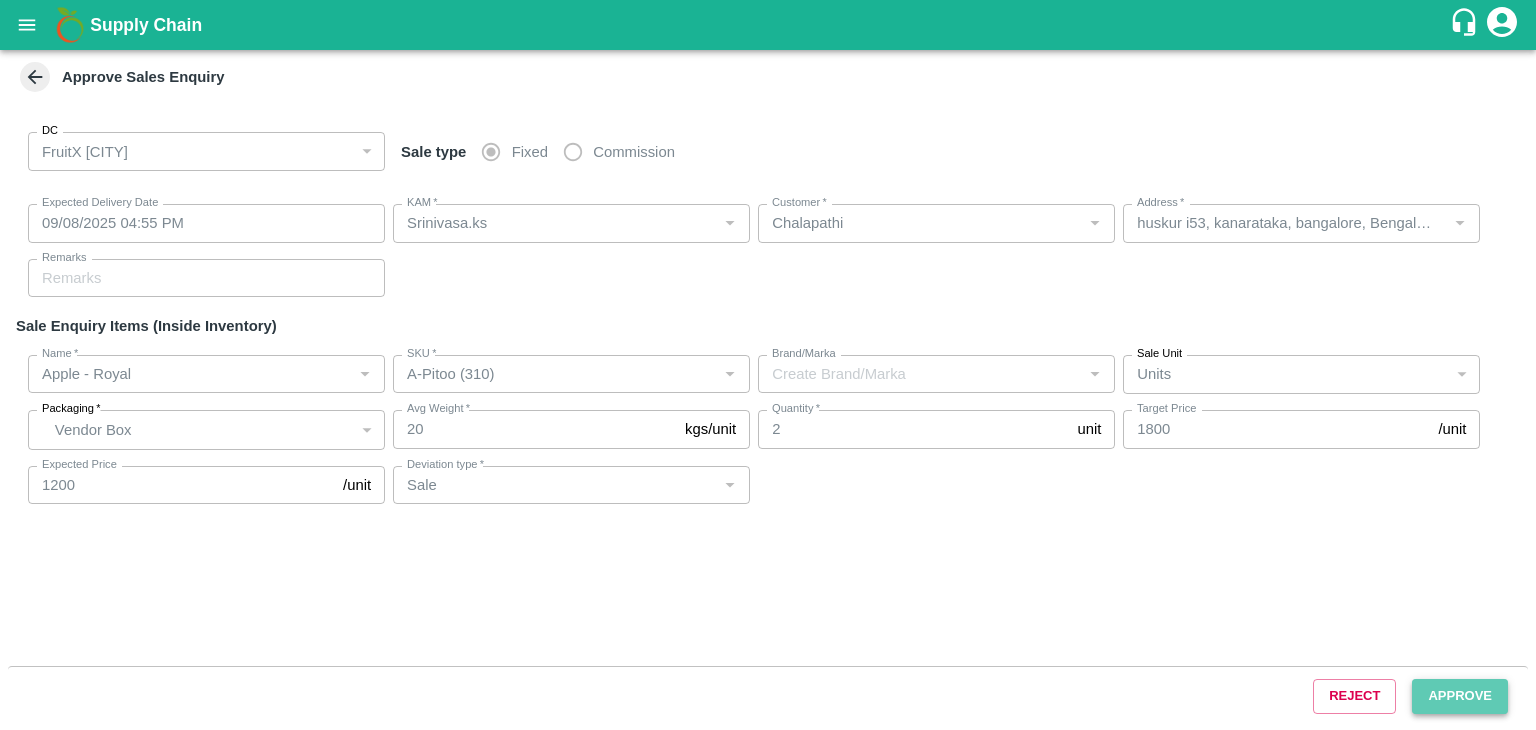 click on "Approve" at bounding box center [1460, 696] 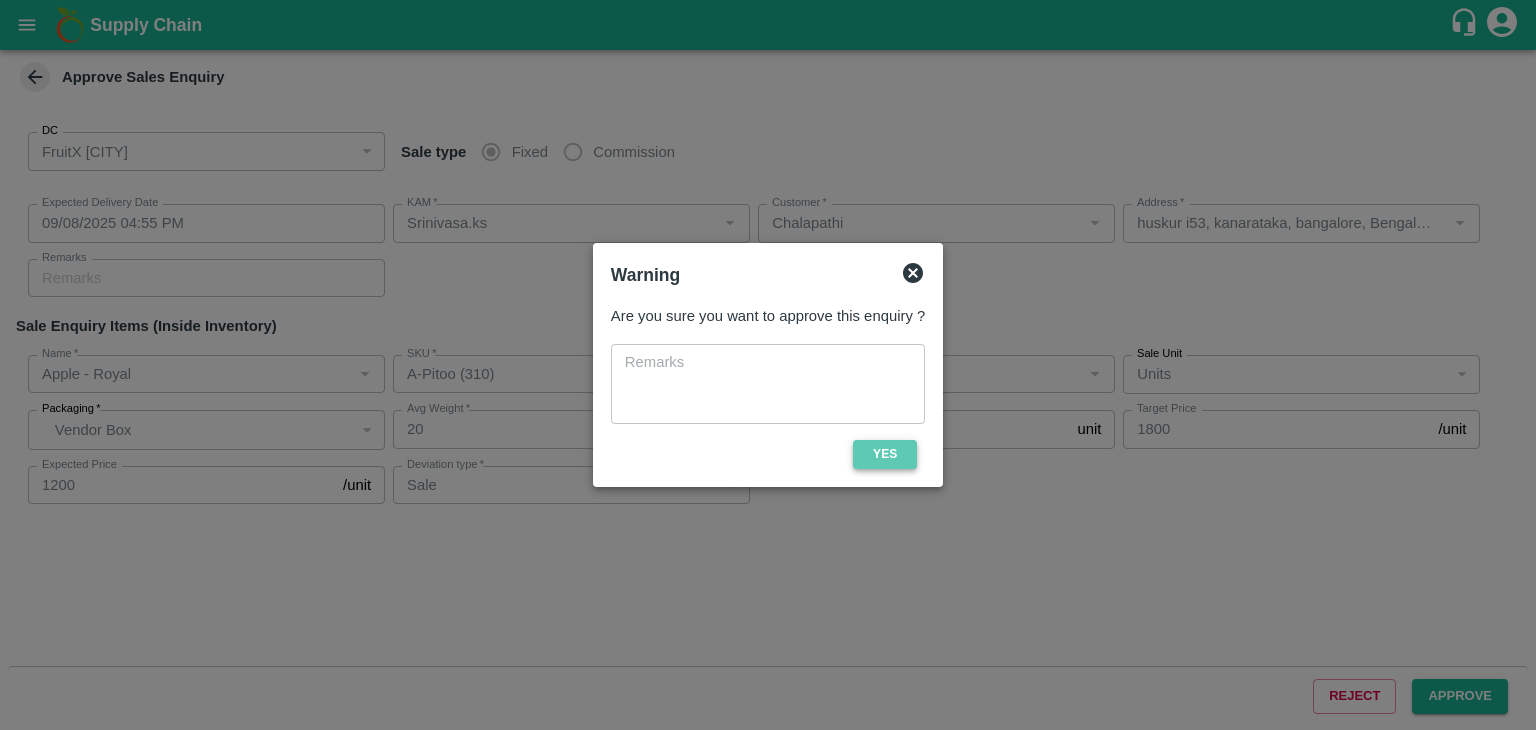 click on "Yes" at bounding box center [885, 454] 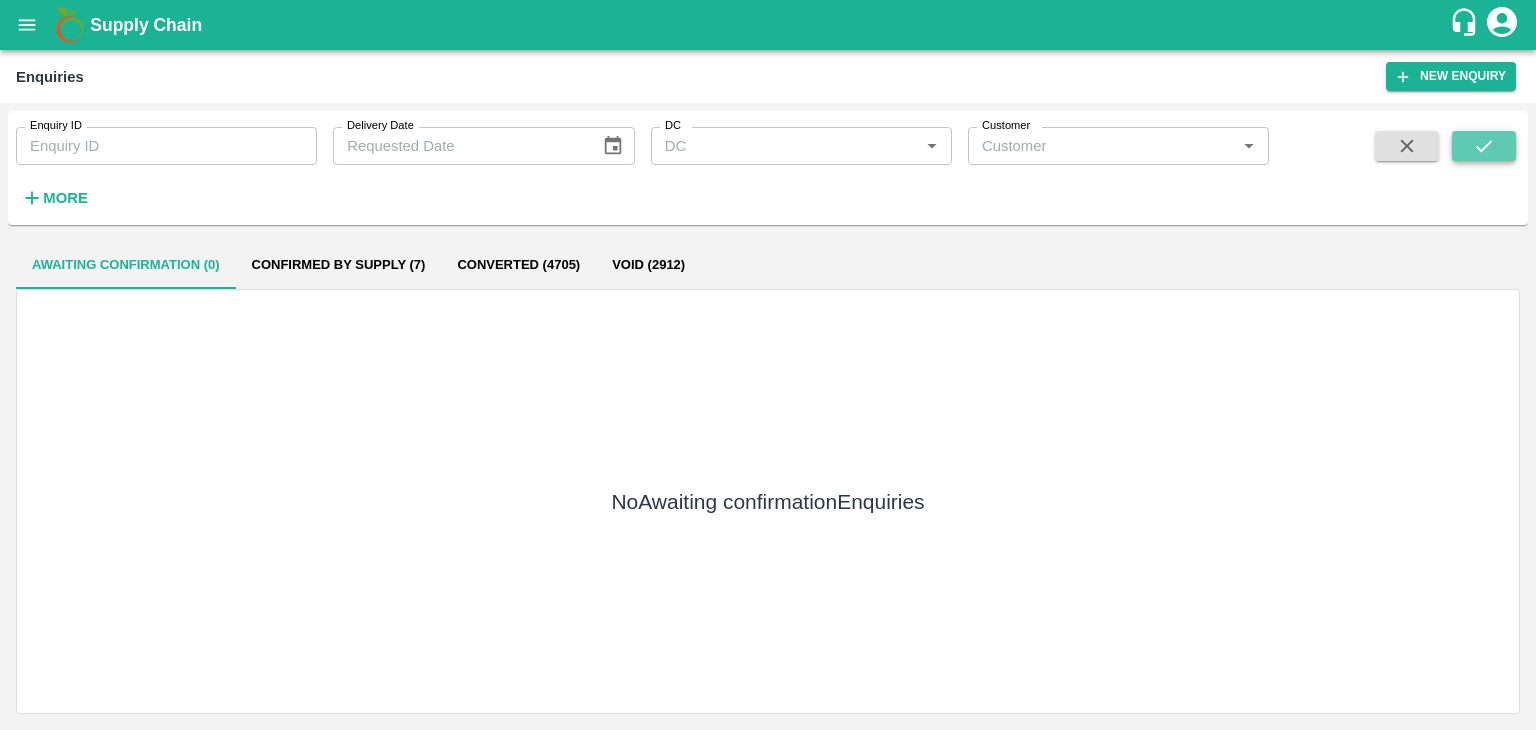 click 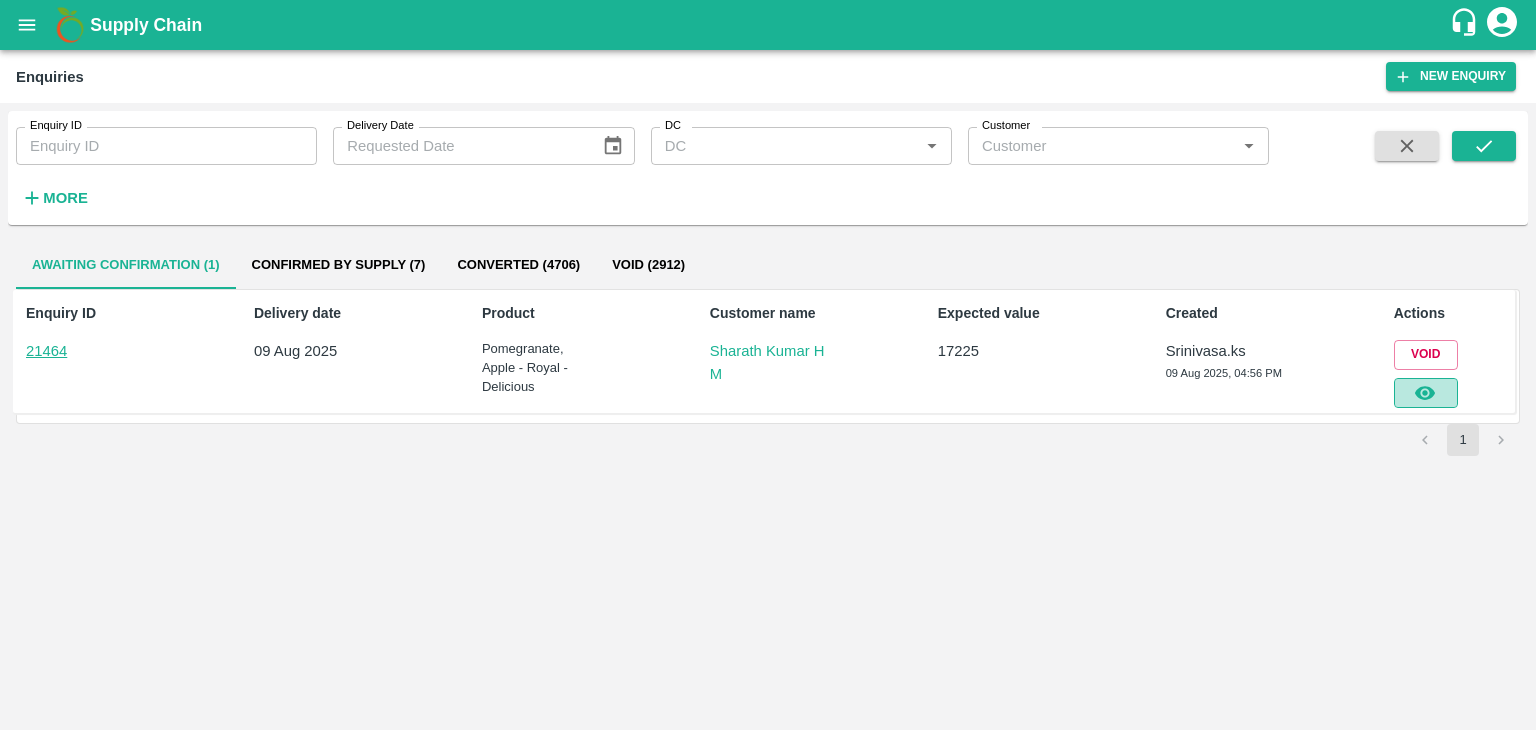 click 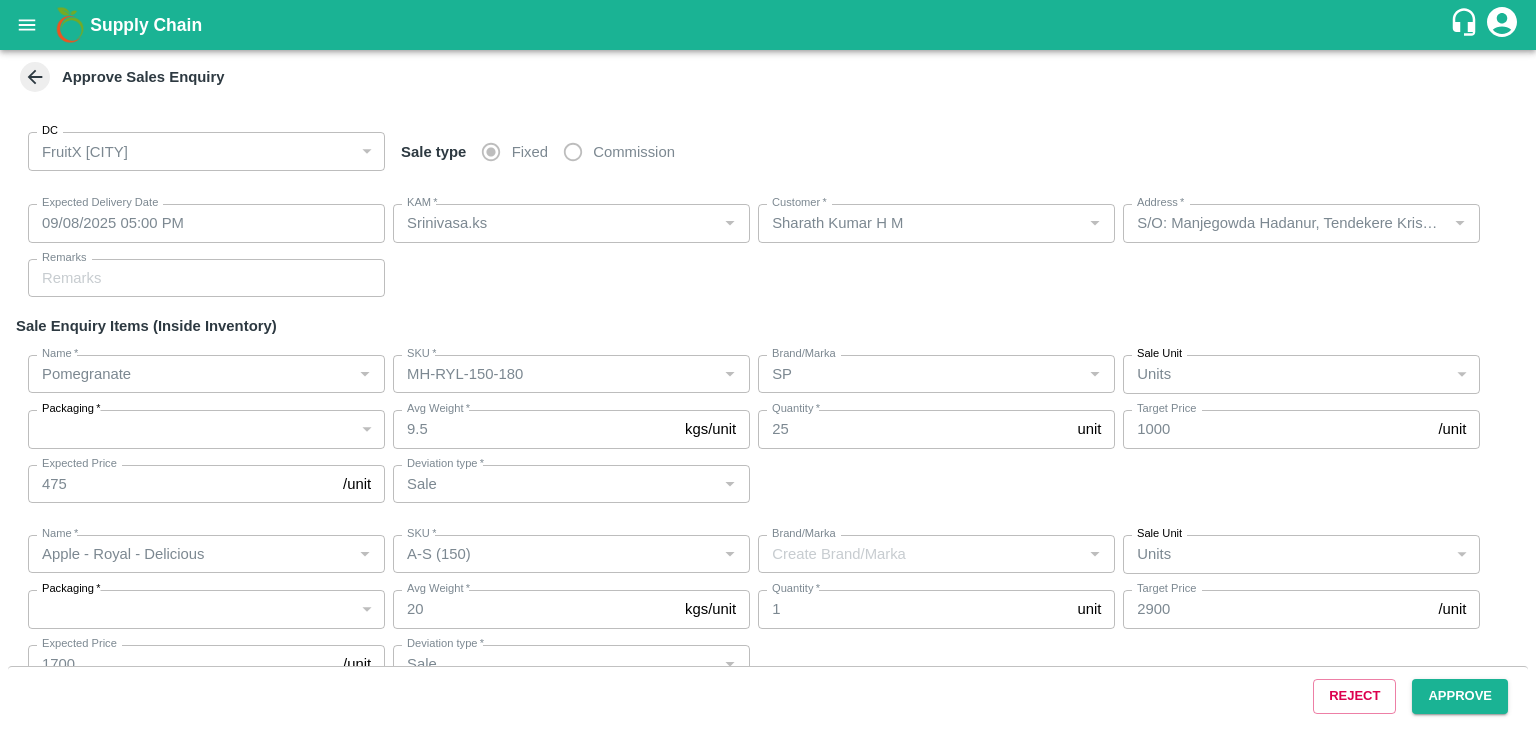type on "09/08/2025 05:00 PM" 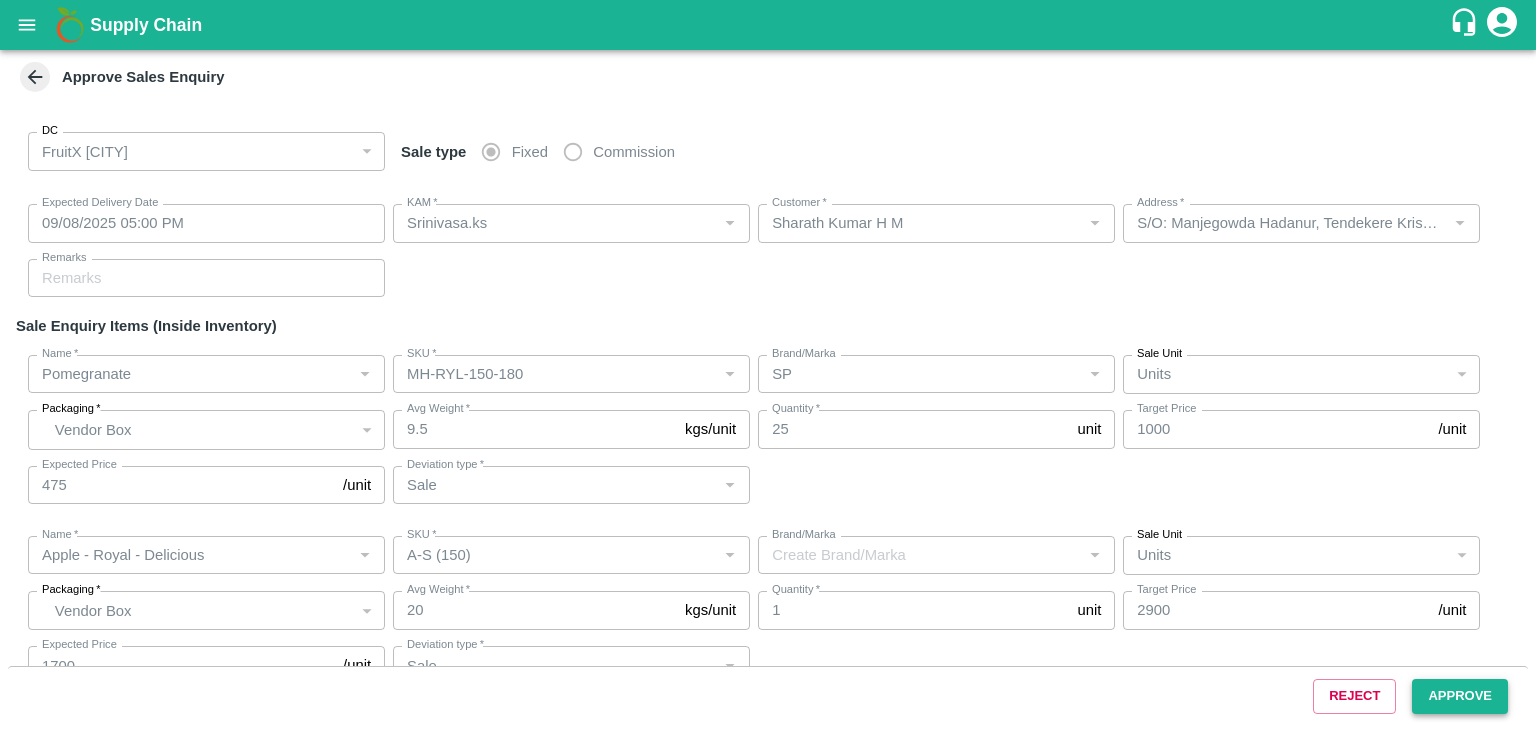 click on "Approve" at bounding box center [1460, 696] 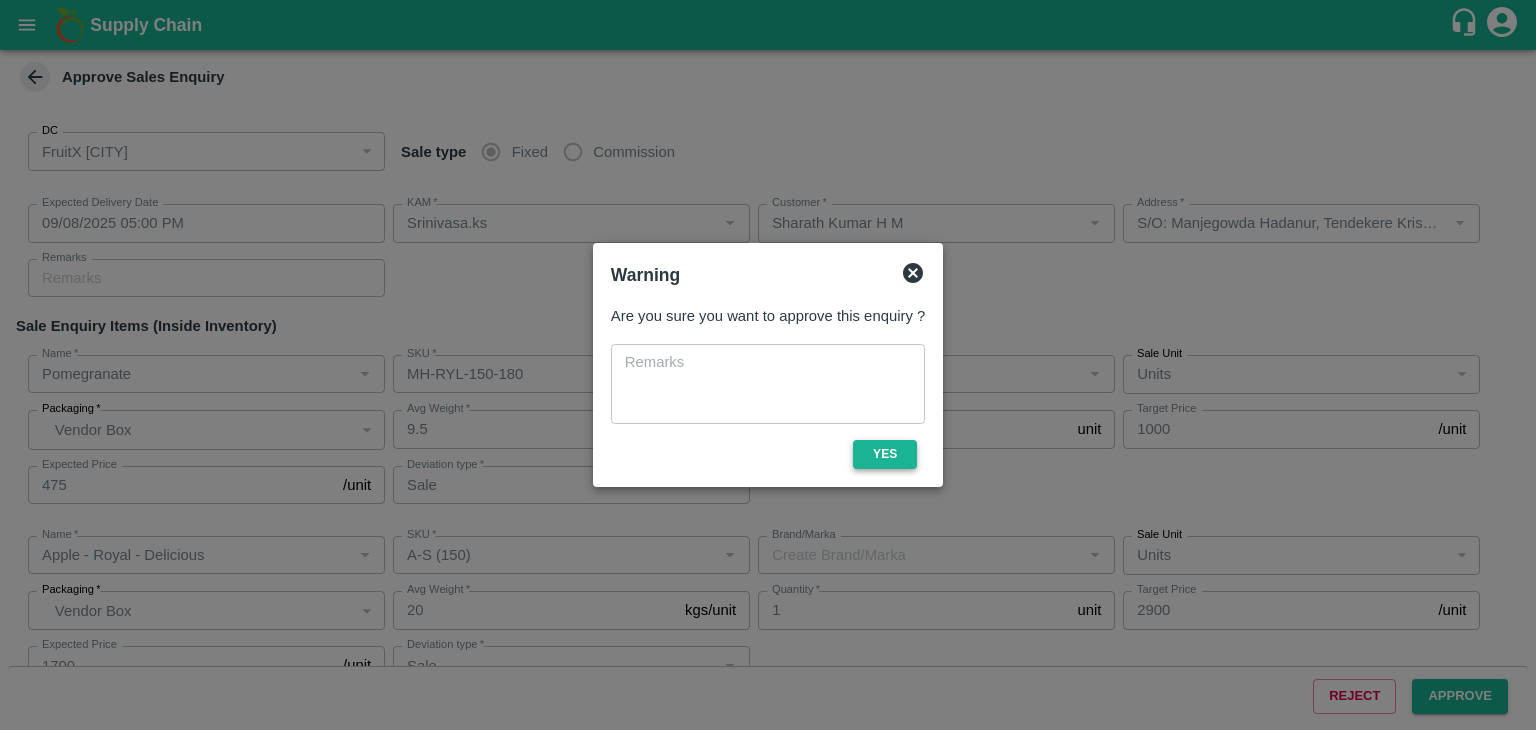 click on "Yes" at bounding box center (885, 454) 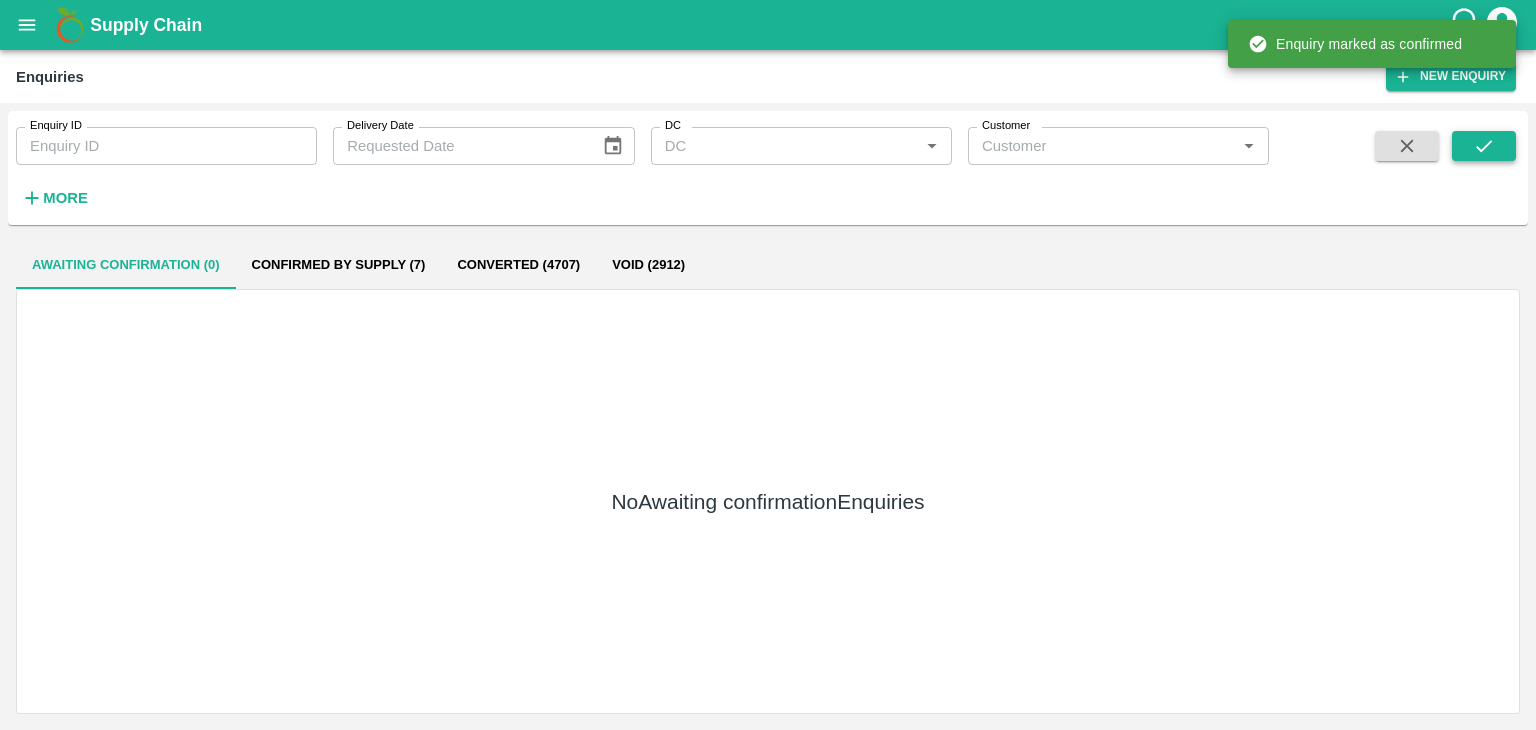 click 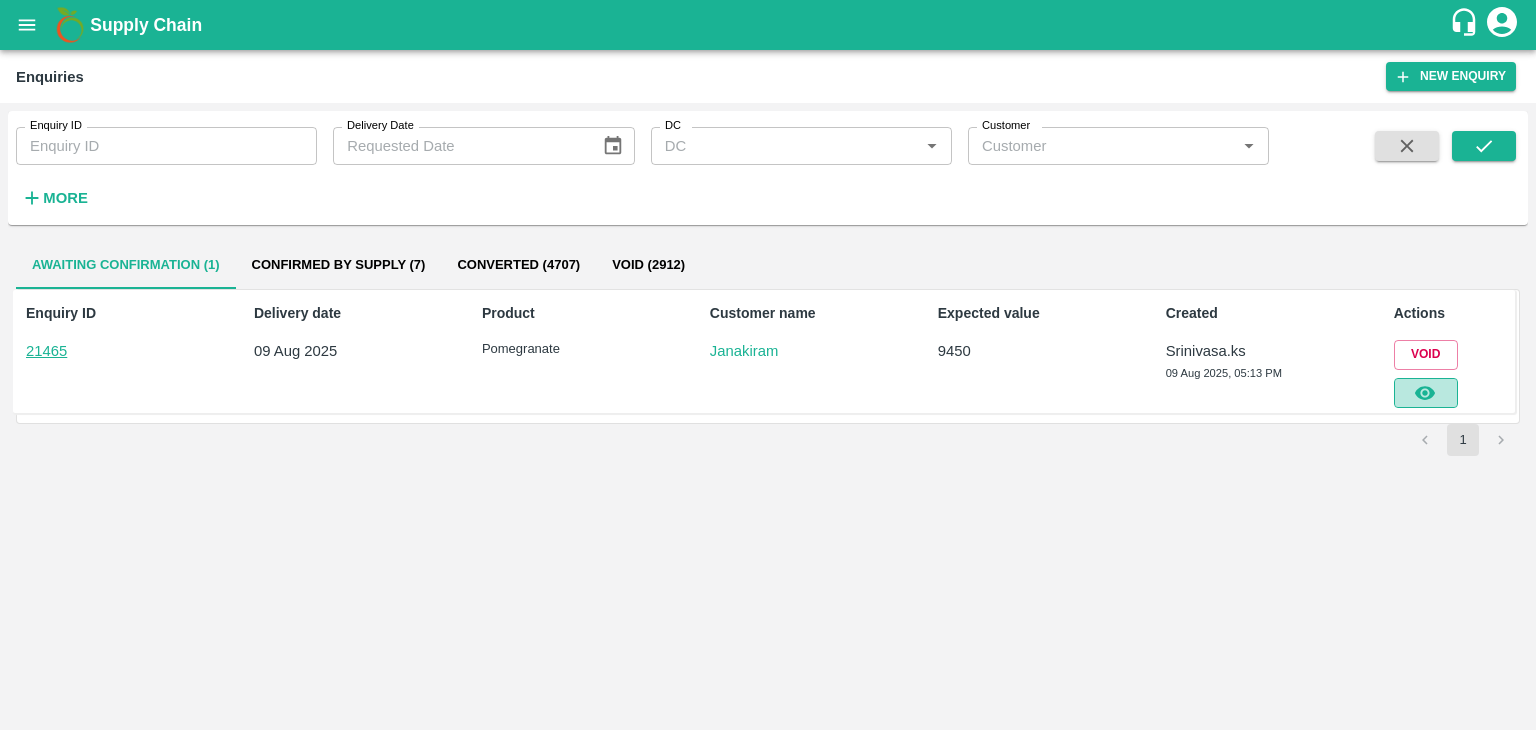 click at bounding box center (1426, 393) 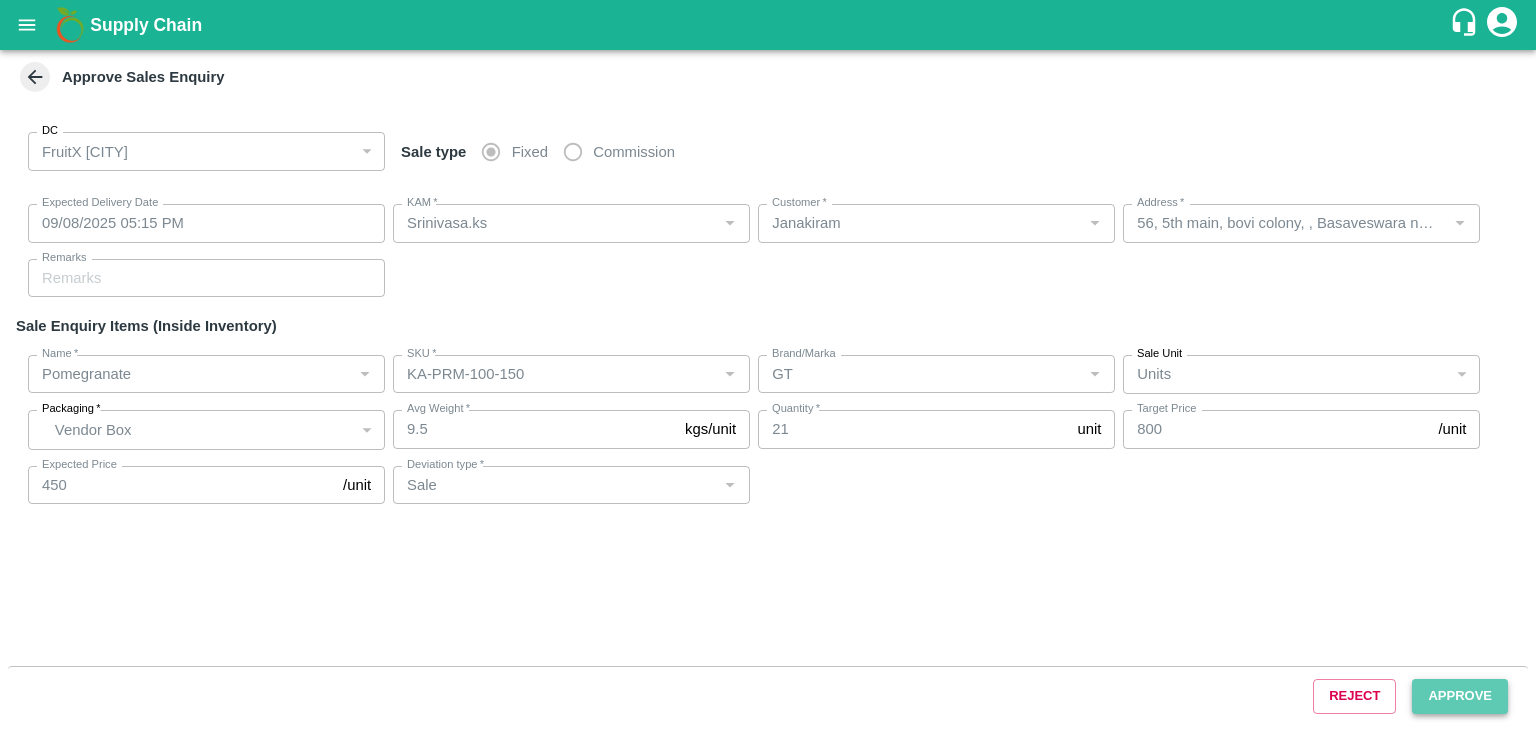 click on "Approve" at bounding box center [1460, 696] 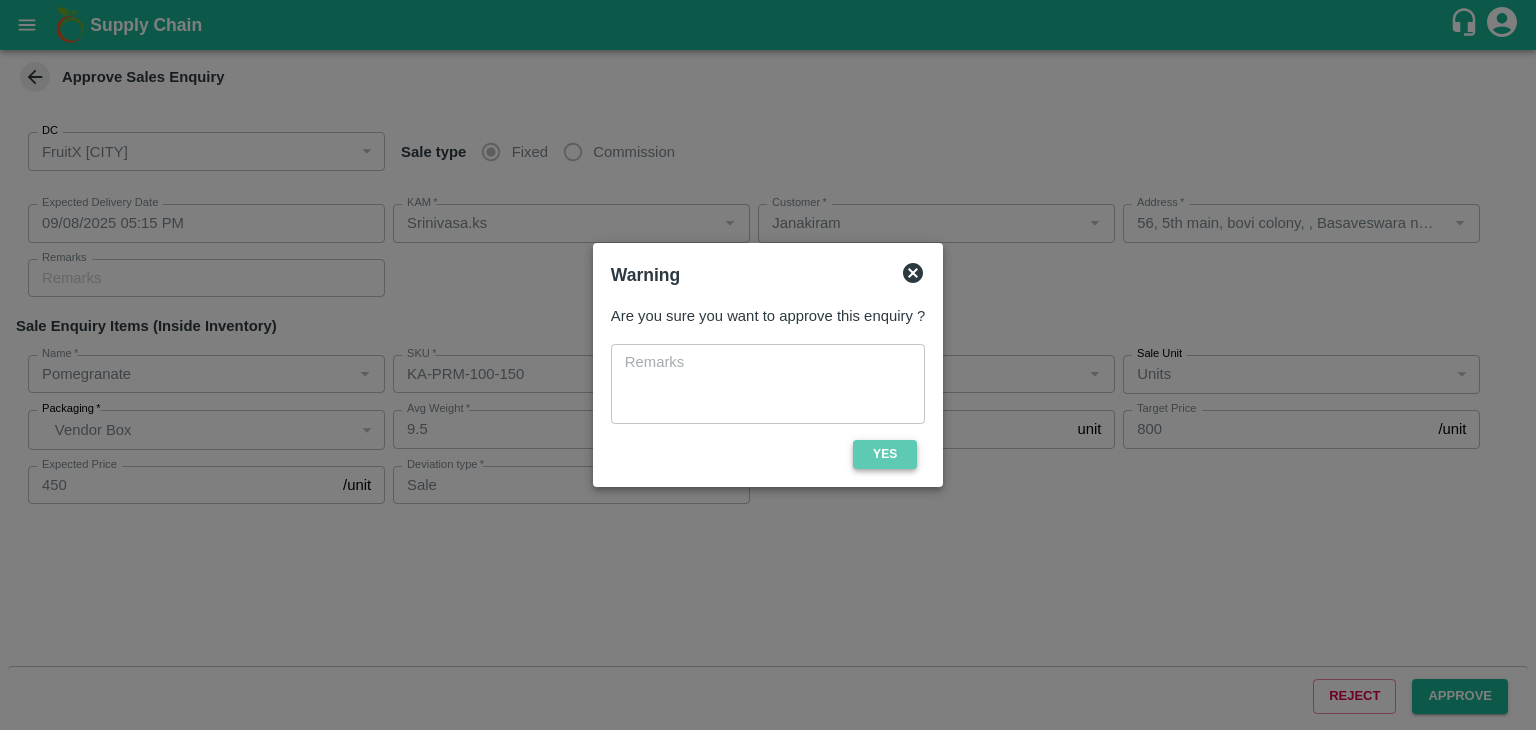 click on "Yes" at bounding box center [885, 454] 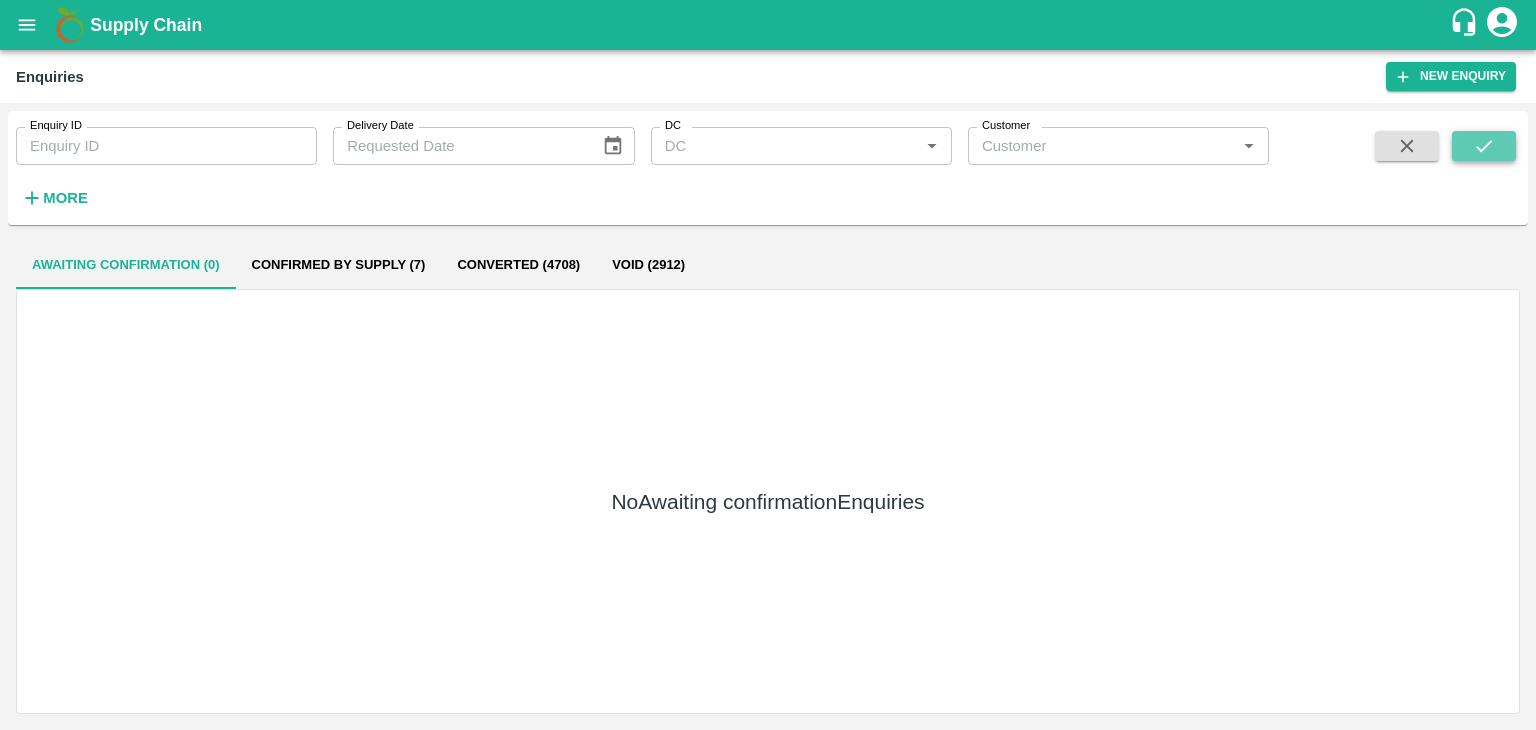 click at bounding box center (1484, 146) 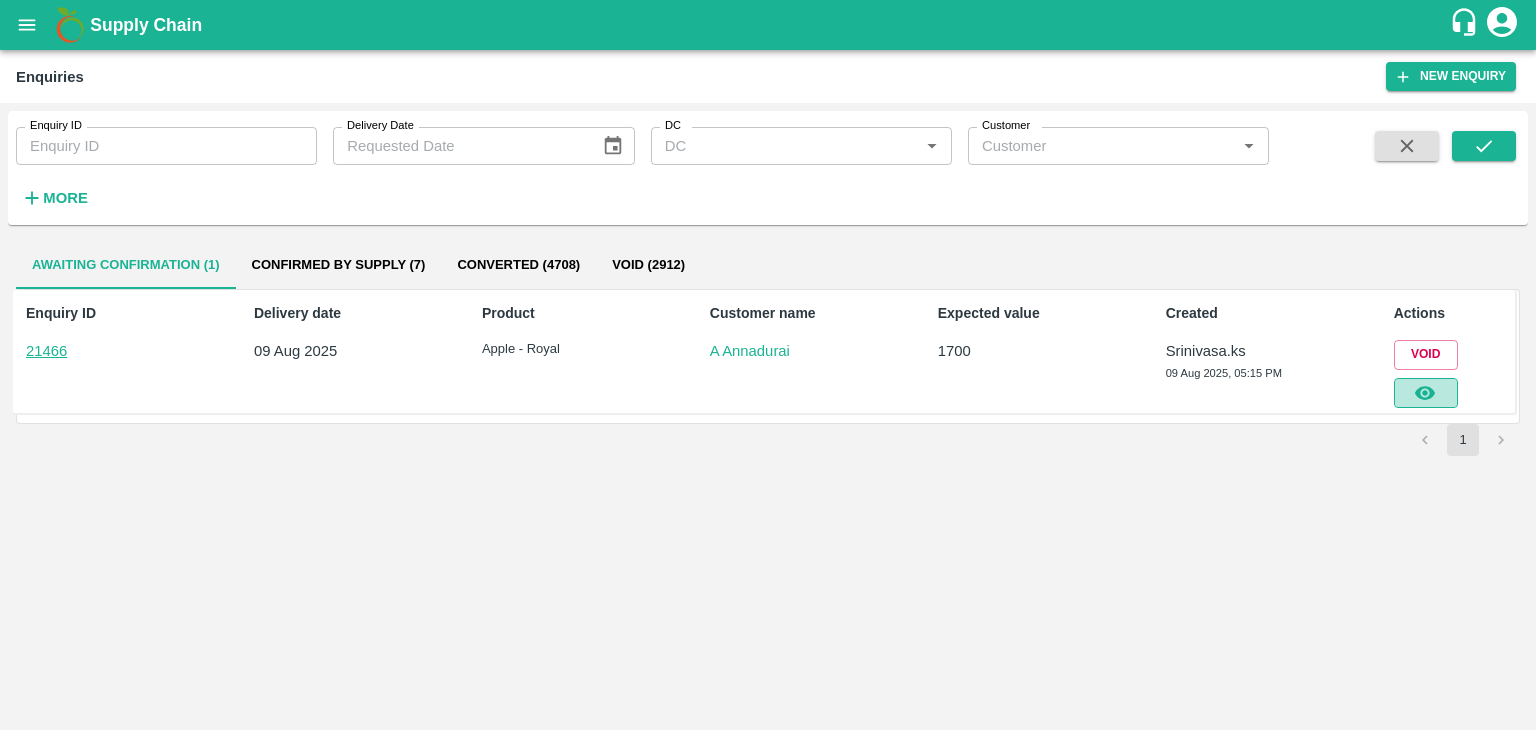 click 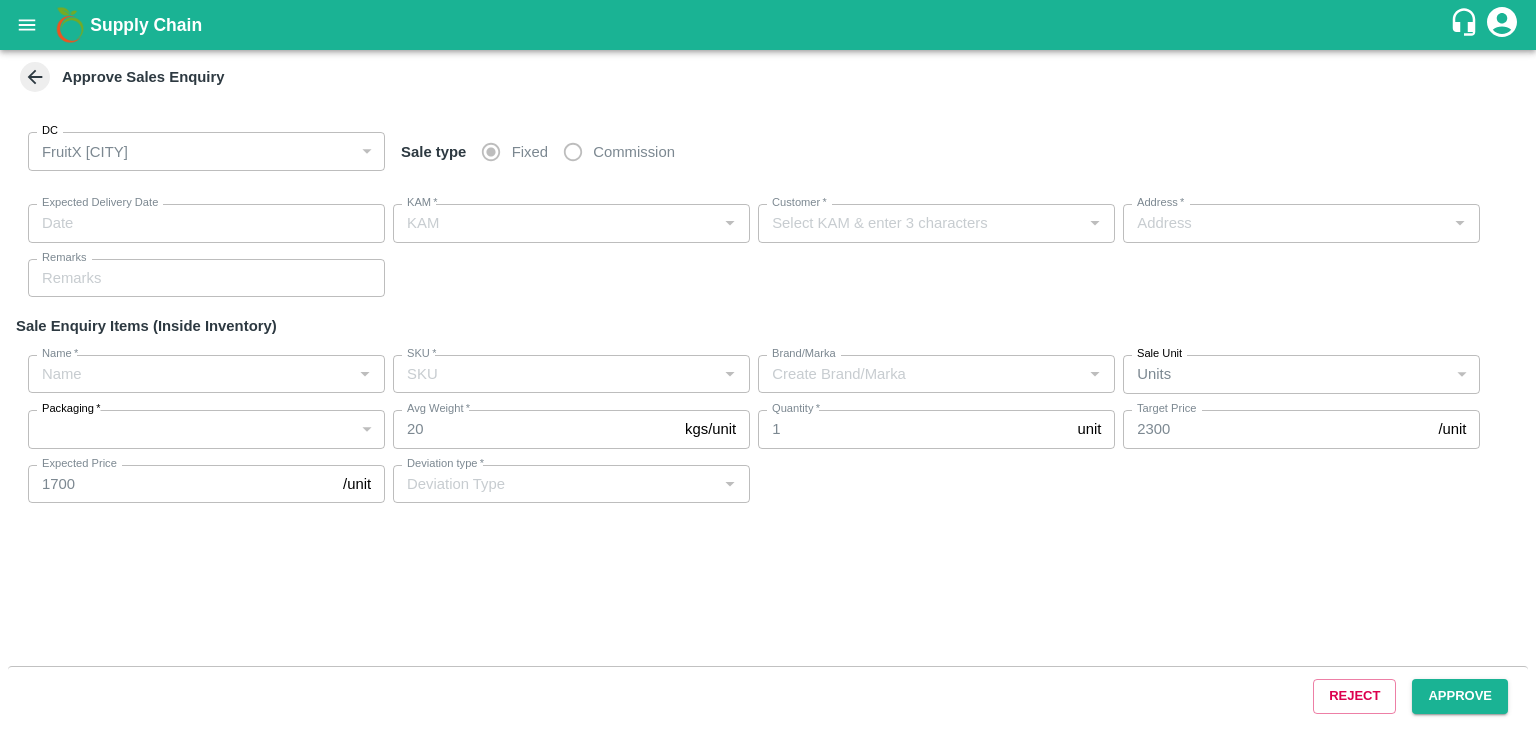 type on "09/08/2025 05:20 PM" 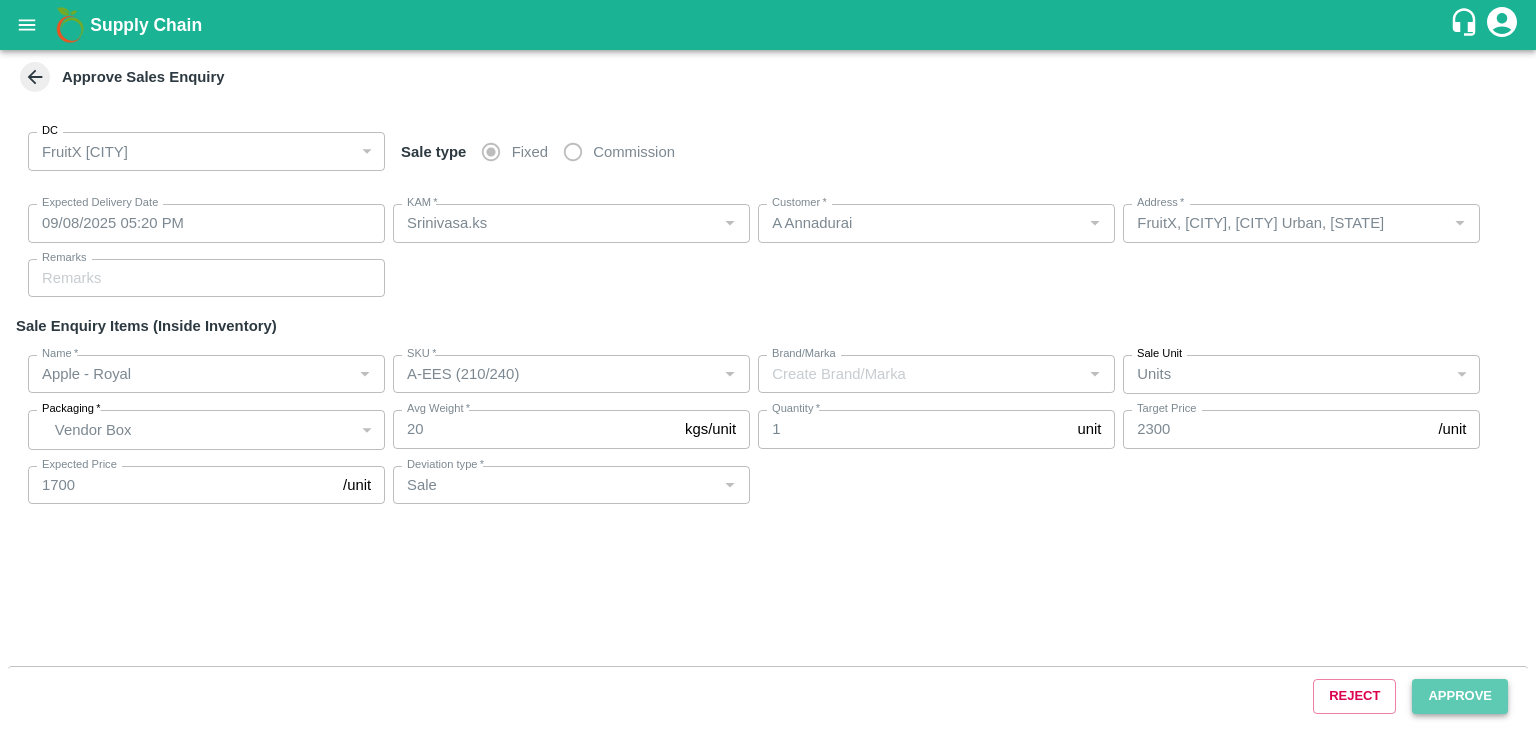 click on "Approve" at bounding box center [1460, 696] 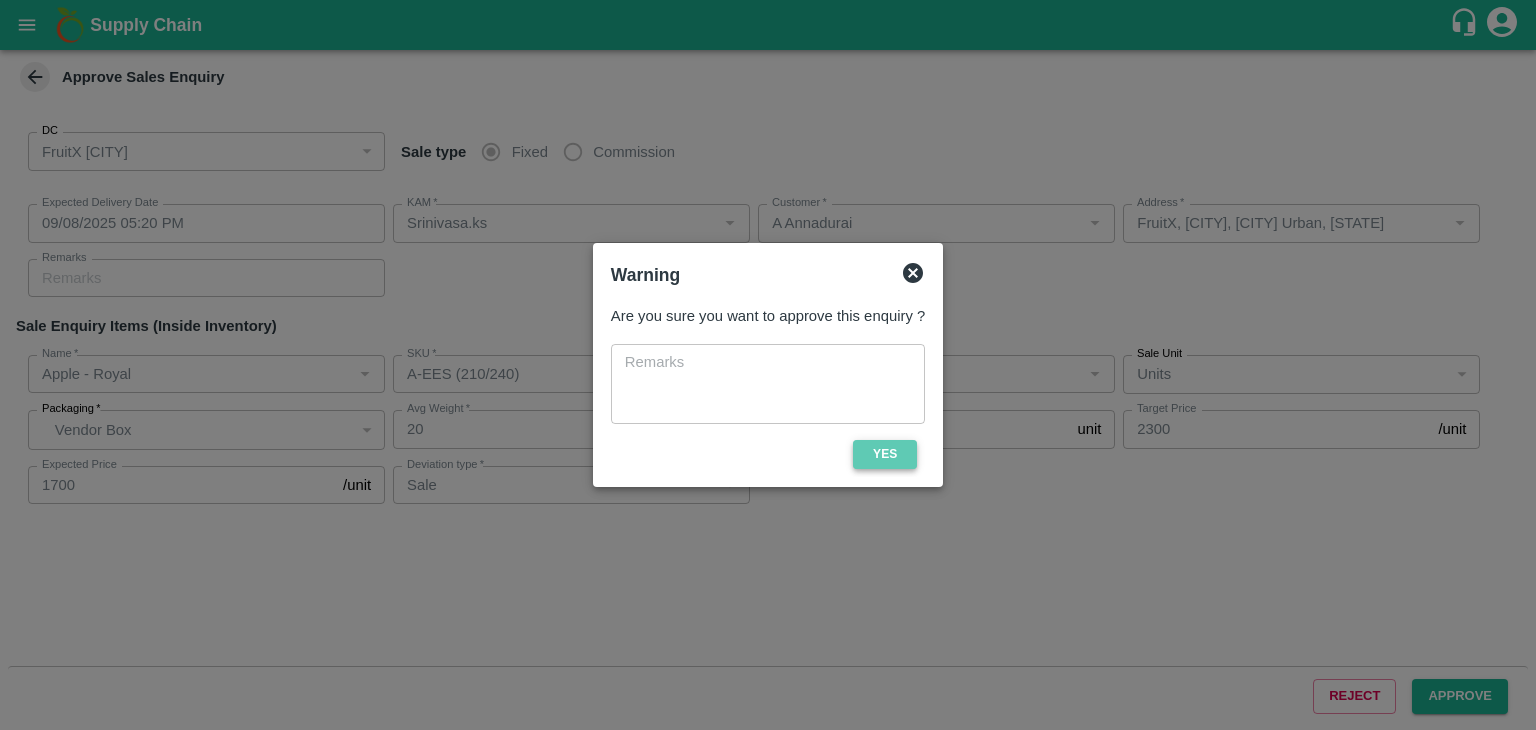 click on "Yes" at bounding box center [885, 454] 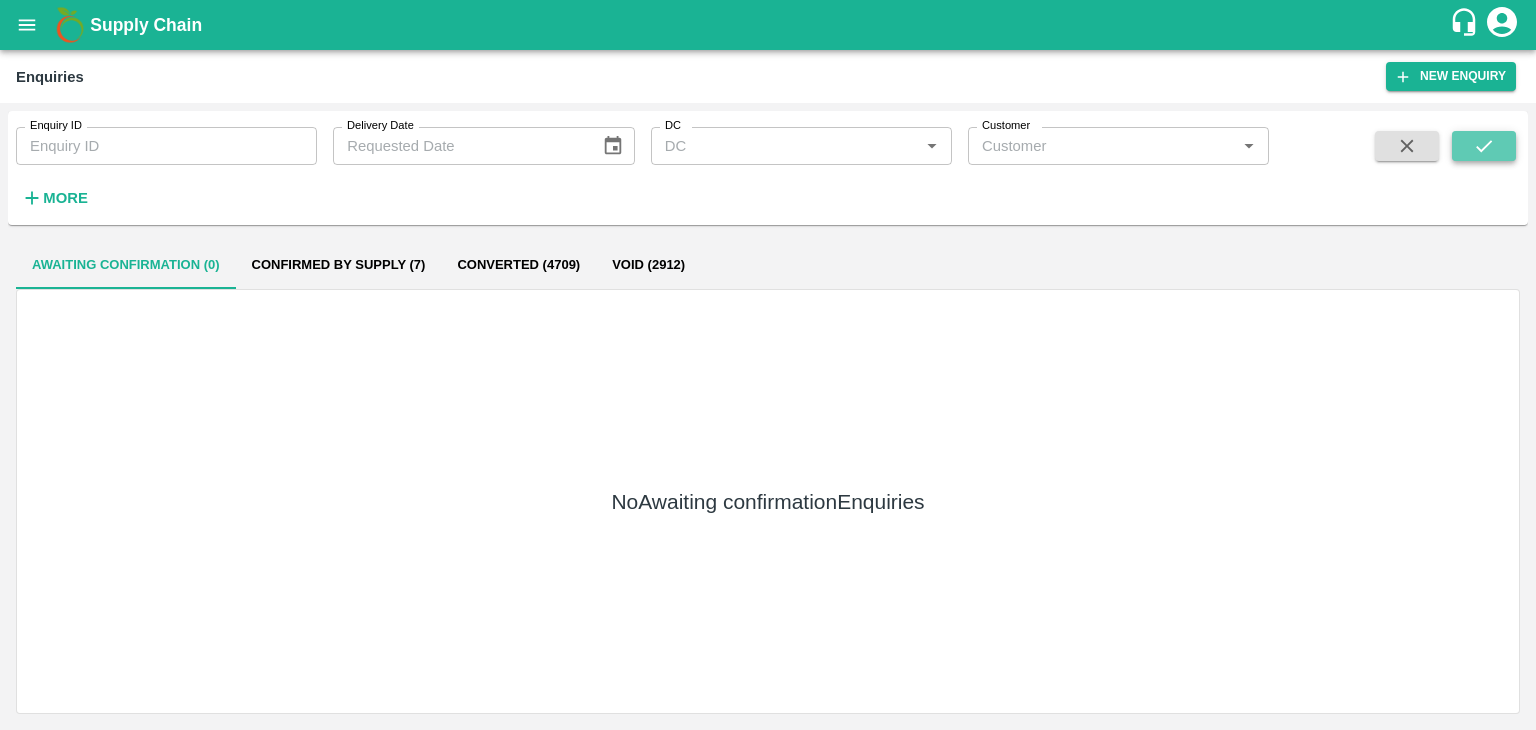 click 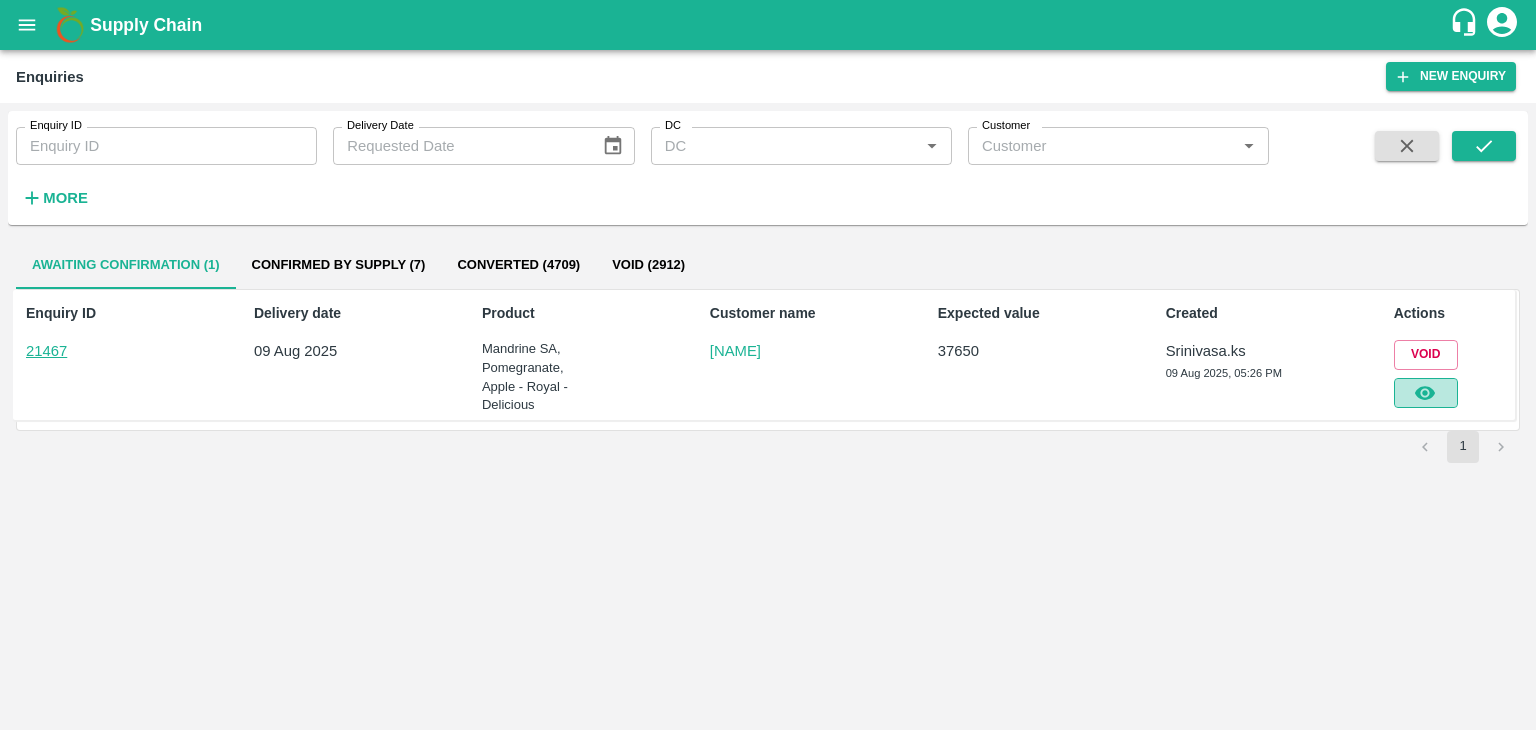 click 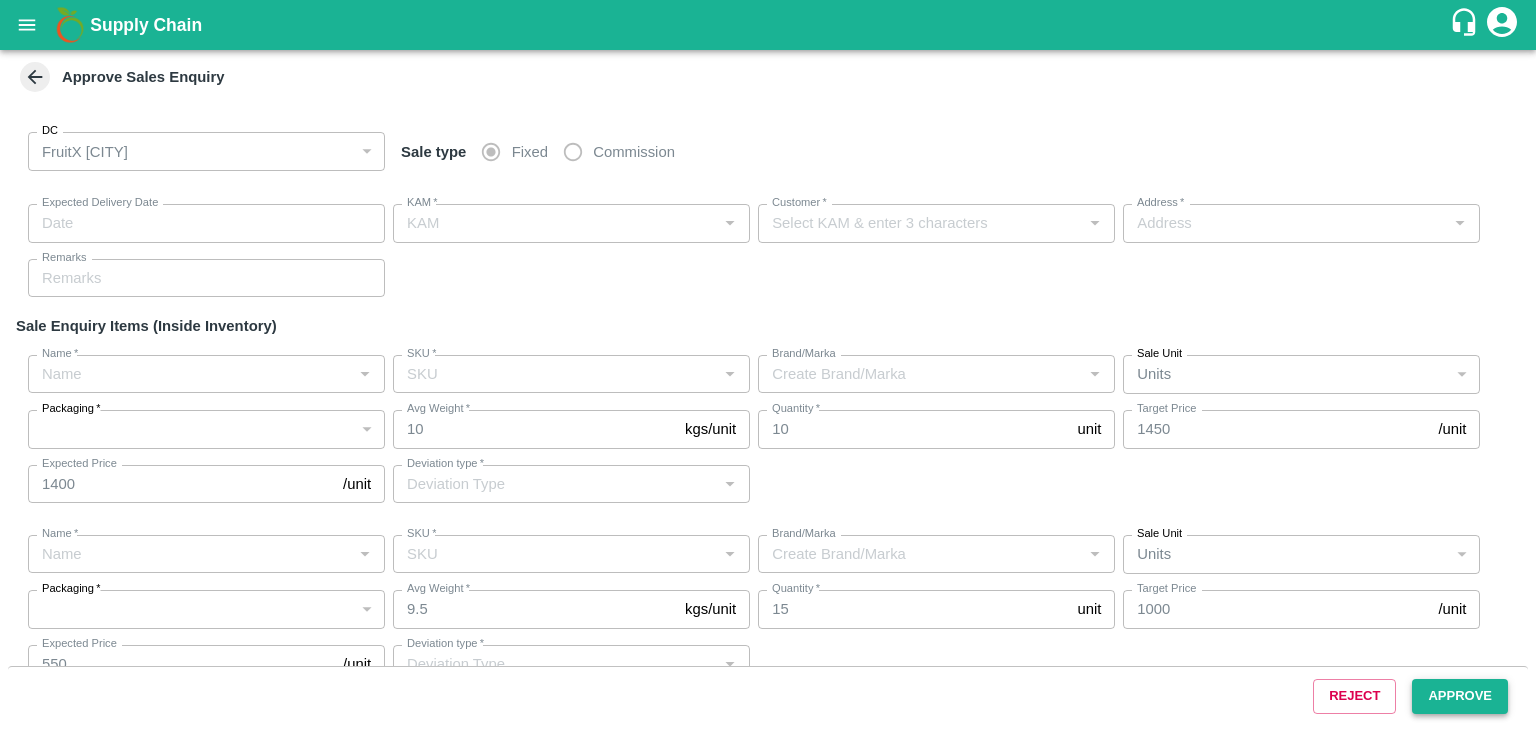 click on "Approve" at bounding box center [1460, 696] 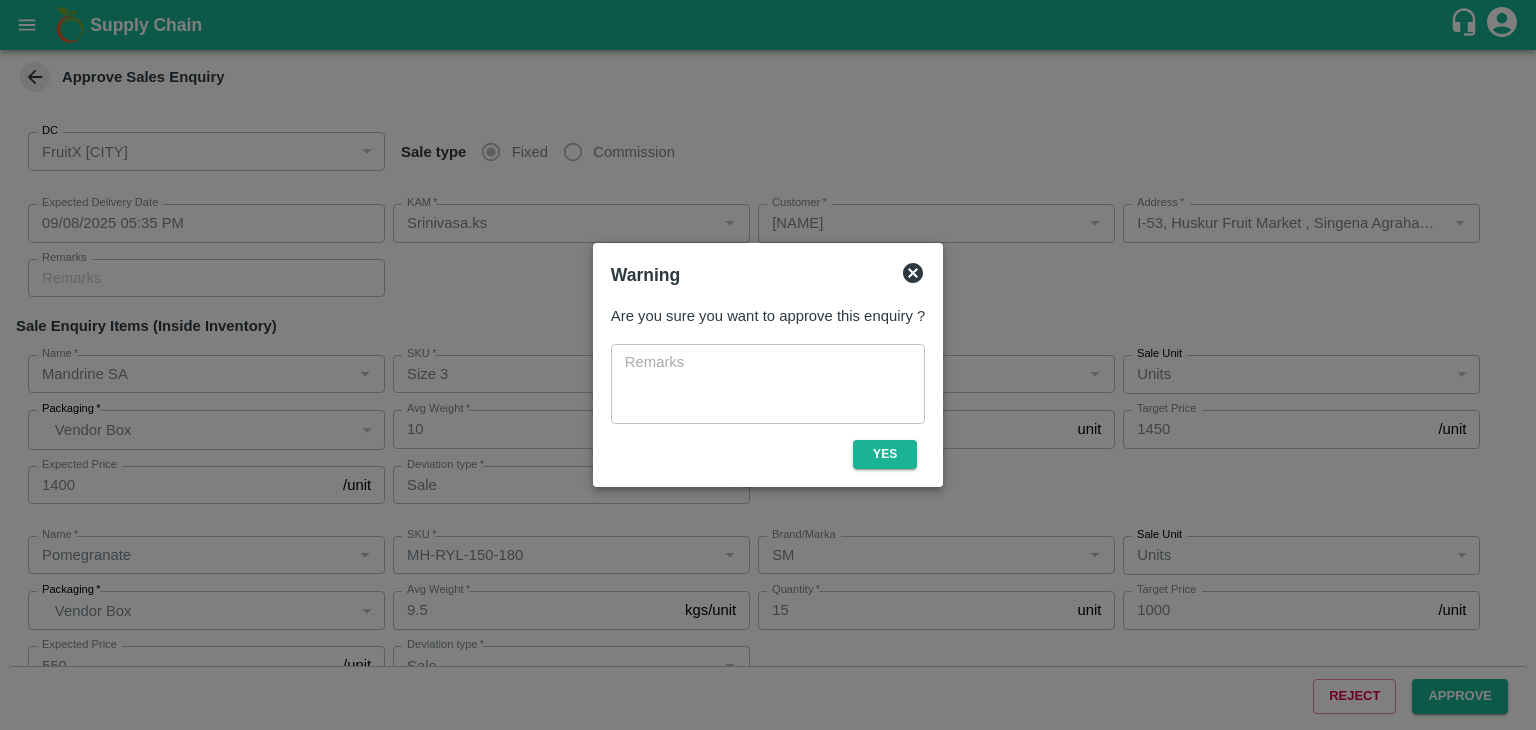 type on "09/08/2025 05:35 PM" 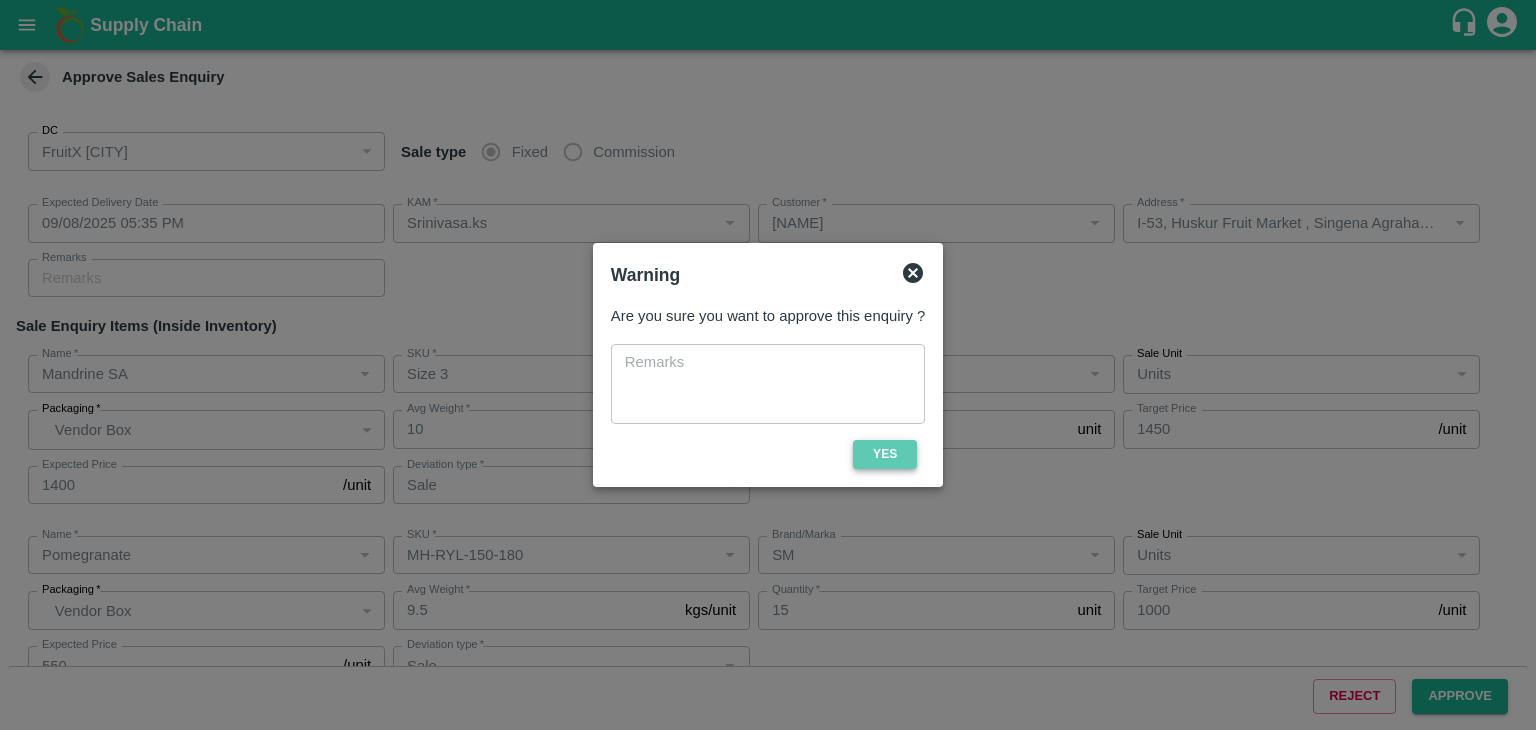 click on "Yes" at bounding box center [885, 454] 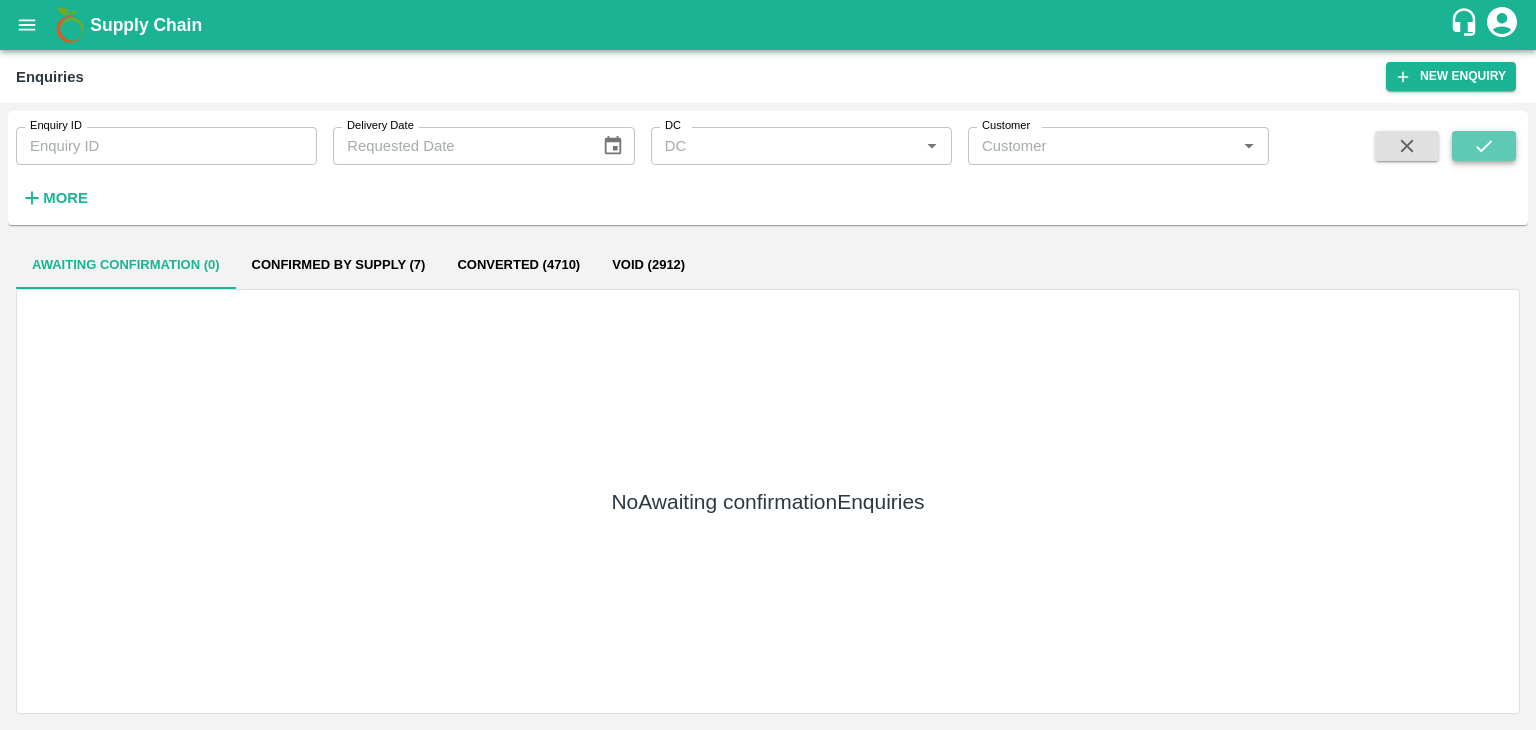 click at bounding box center [1484, 146] 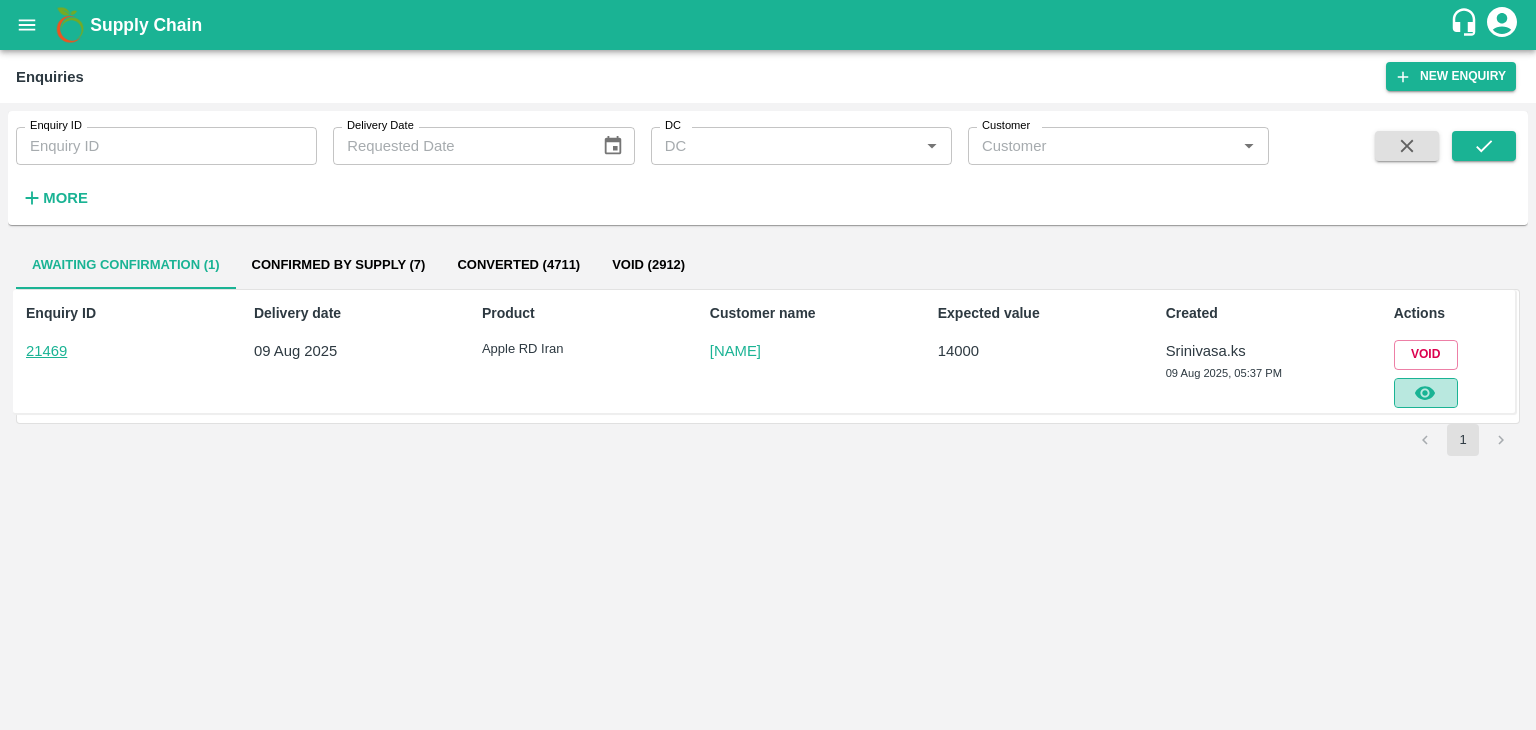 click at bounding box center [1426, 393] 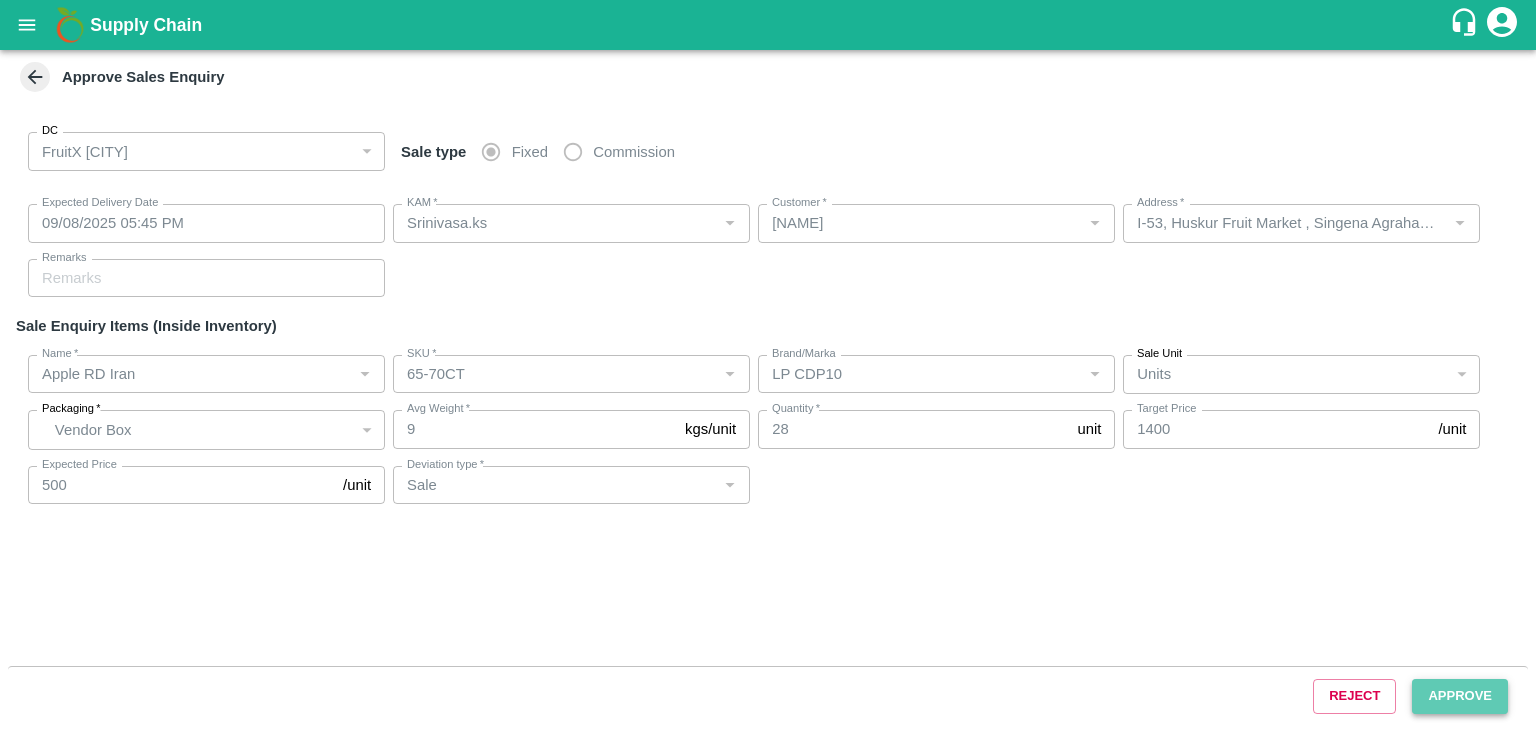 click on "Approve" at bounding box center (1460, 696) 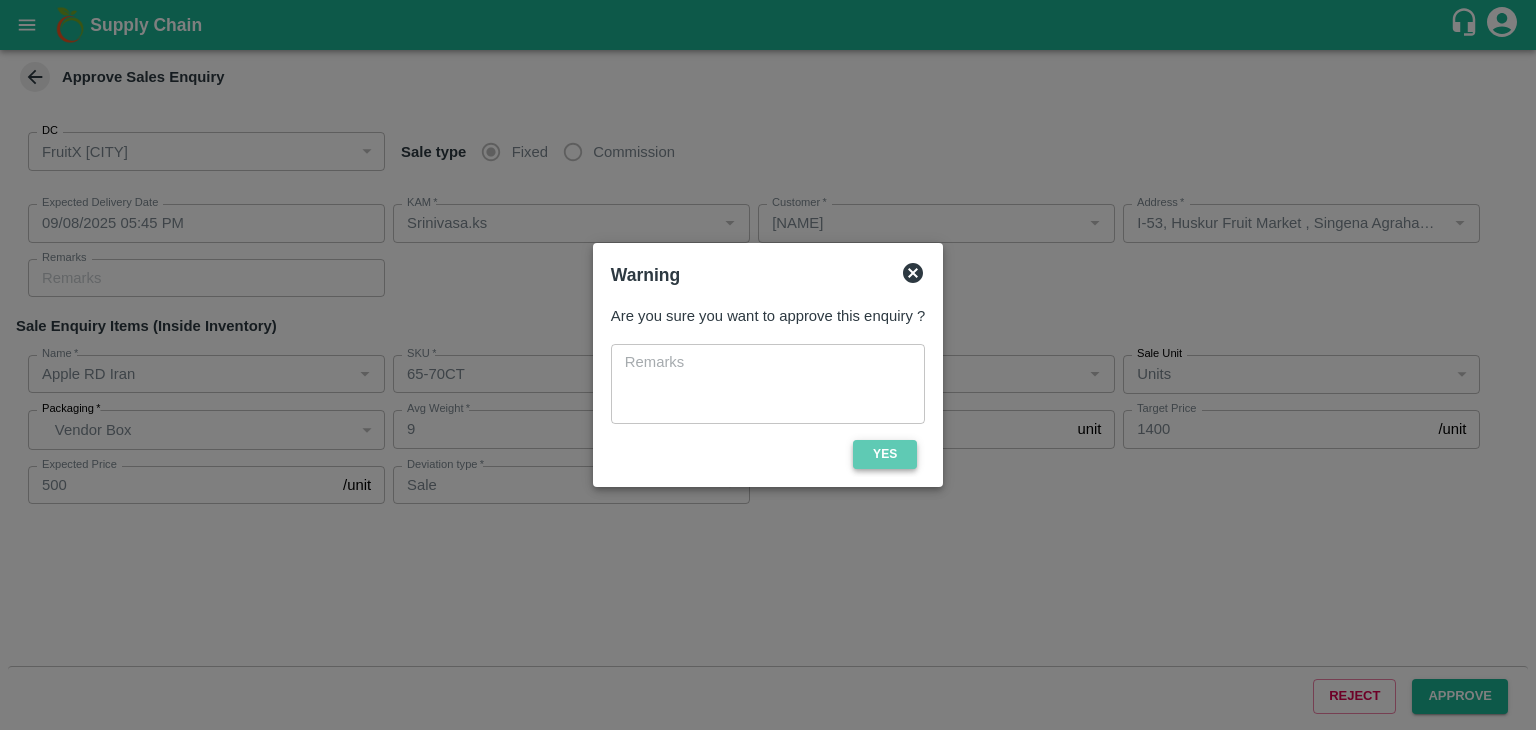 click on "Yes" at bounding box center [885, 454] 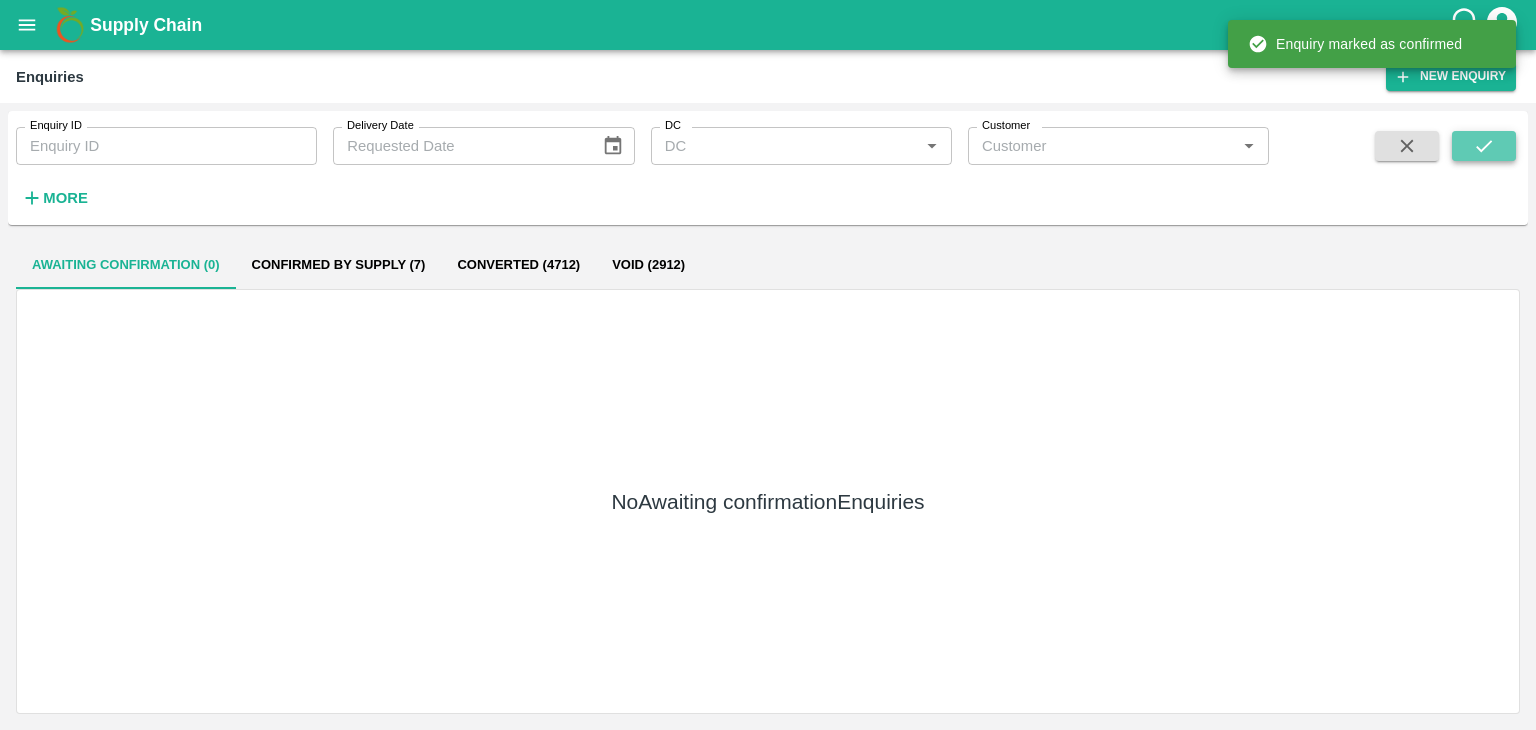 click at bounding box center (1484, 146) 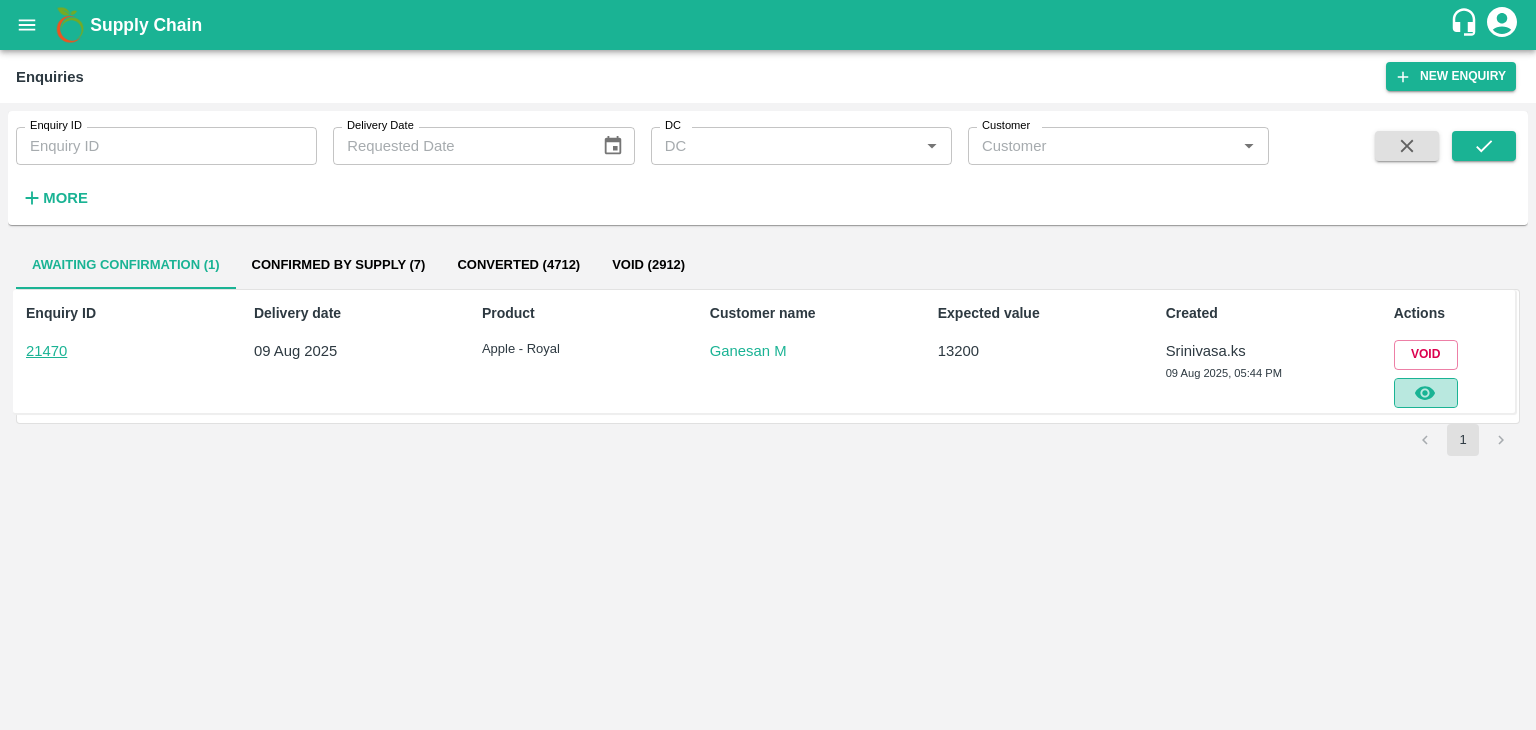 click at bounding box center [1426, 393] 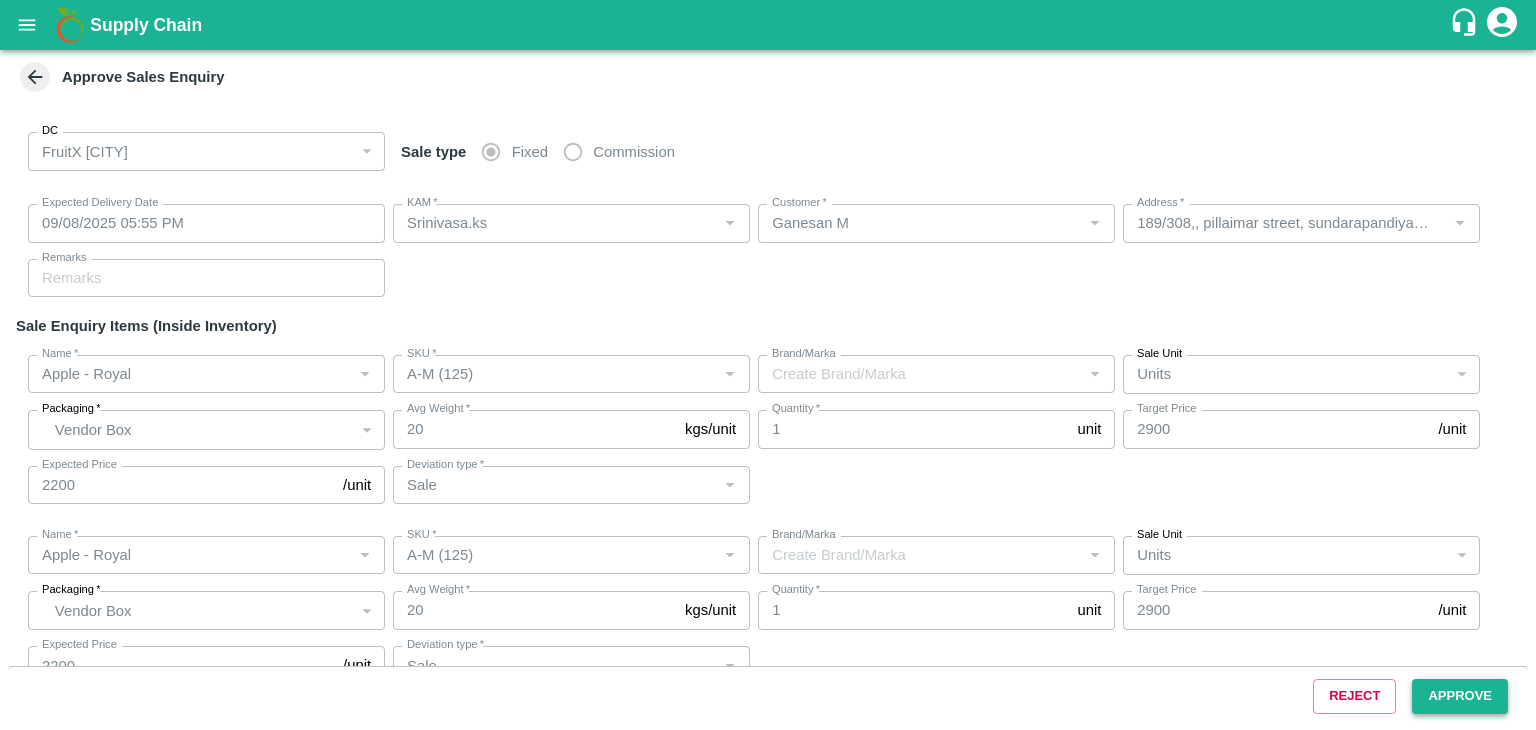 type on "09/08/2025 05:55 PM" 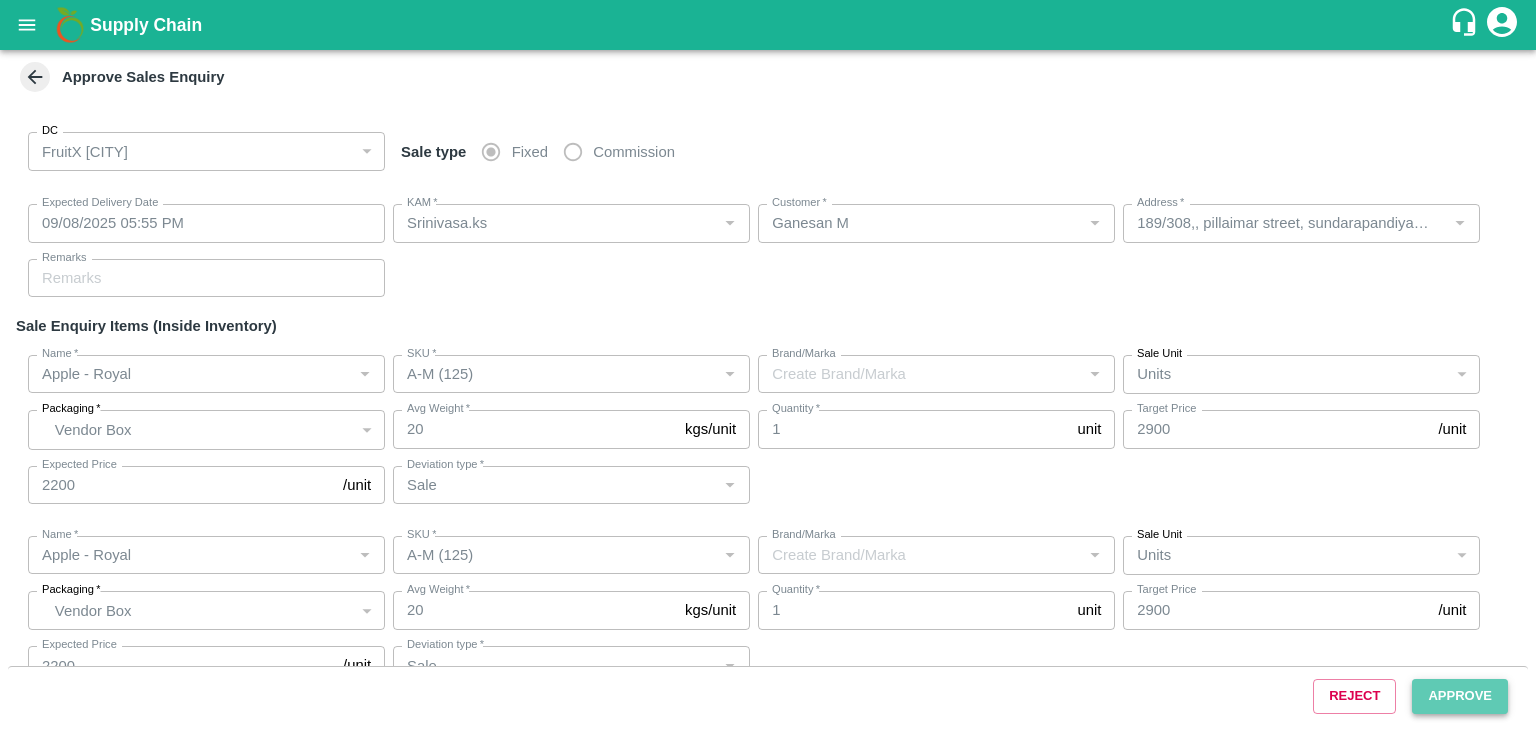 click on "Approve" at bounding box center [1460, 696] 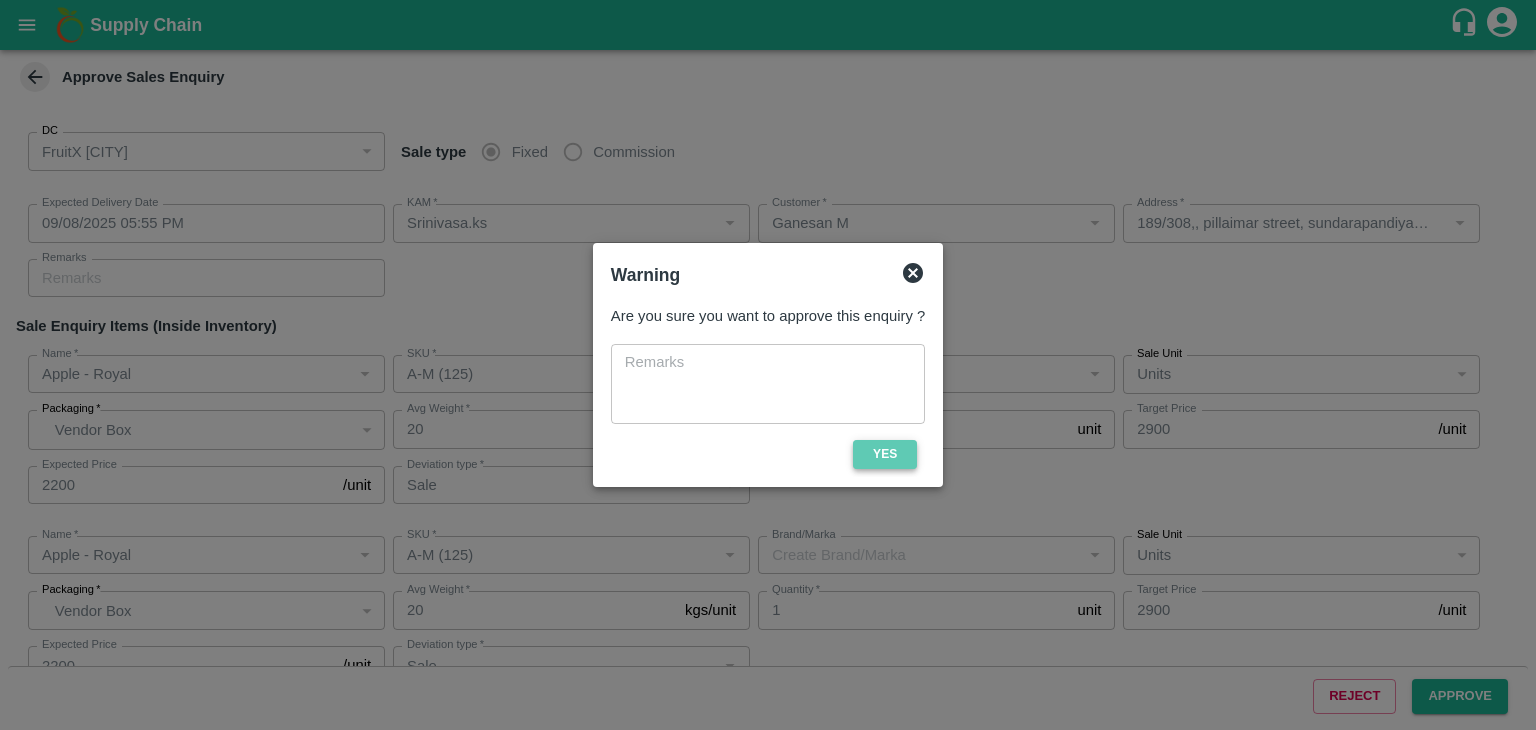 click on "Yes" at bounding box center (885, 454) 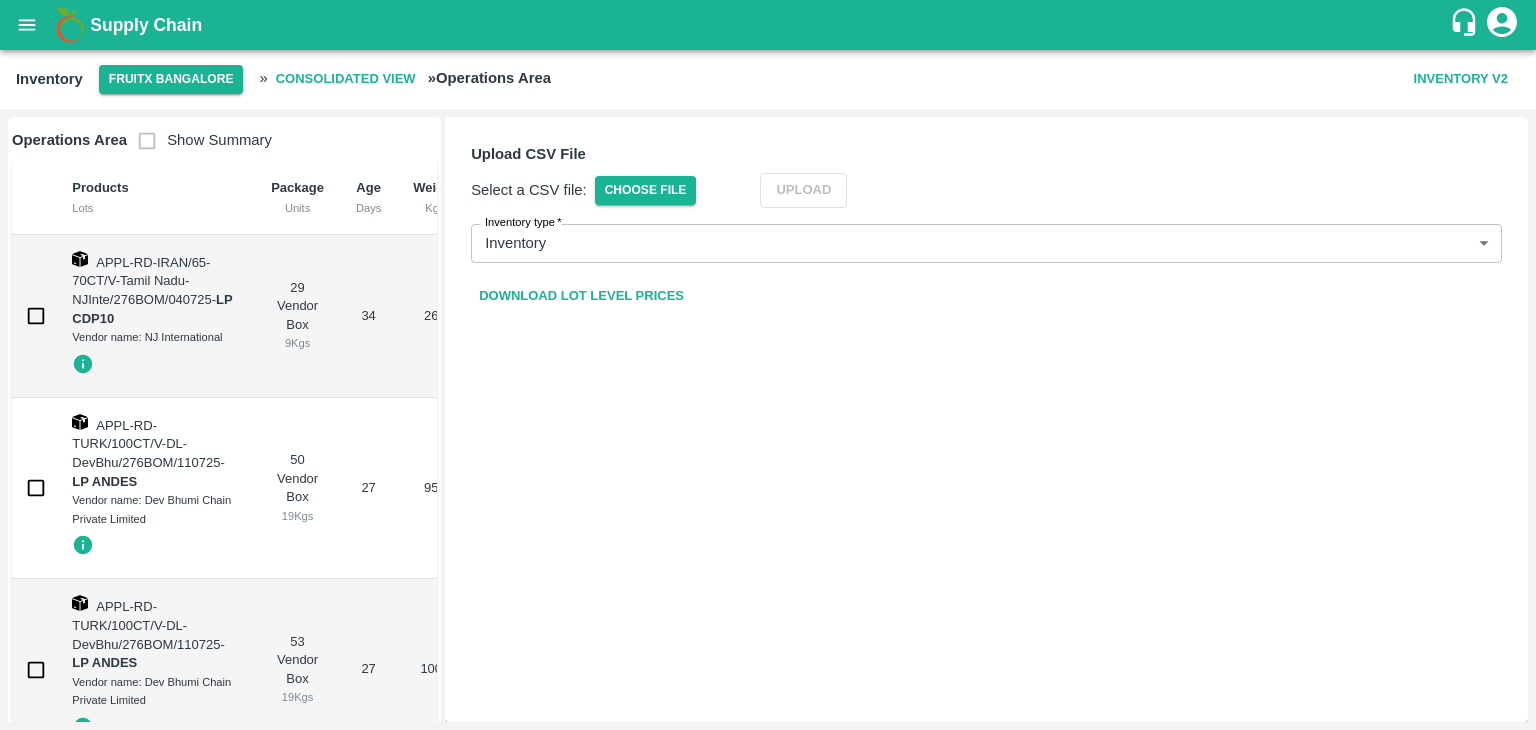 scroll, scrollTop: 0, scrollLeft: 0, axis: both 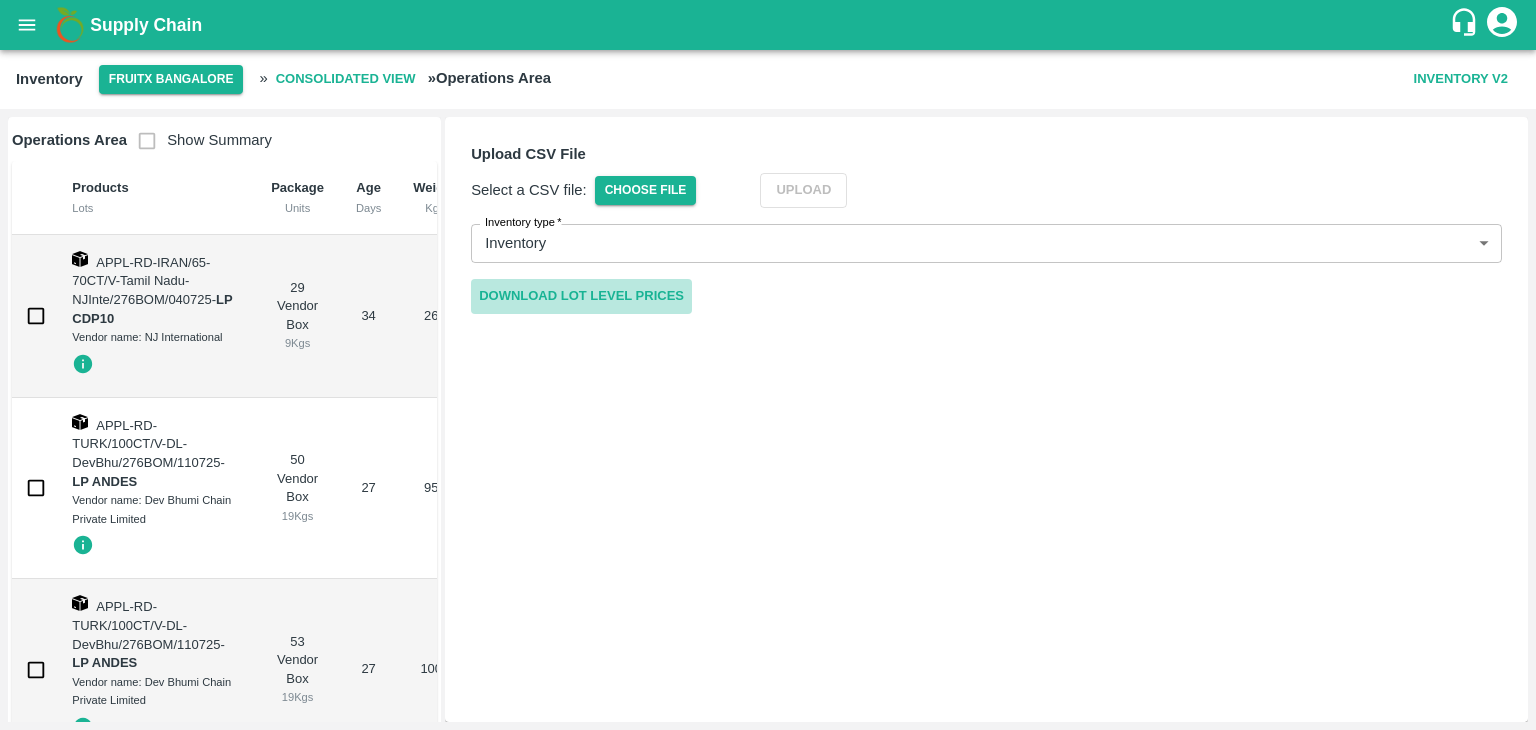 click on "Download Lot Level Prices" at bounding box center [581, 296] 